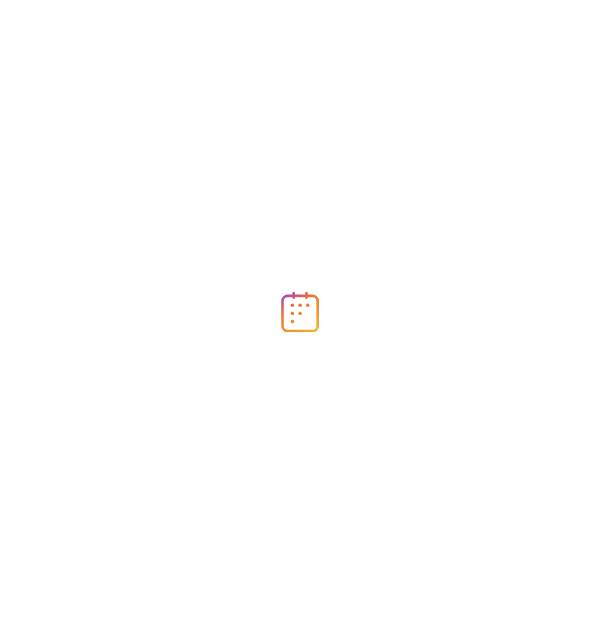 scroll, scrollTop: 0, scrollLeft: 0, axis: both 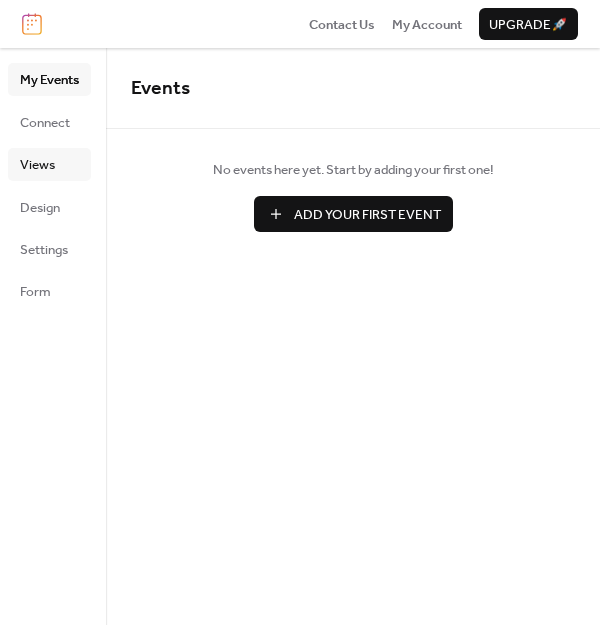 click on "Views" at bounding box center (37, 165) 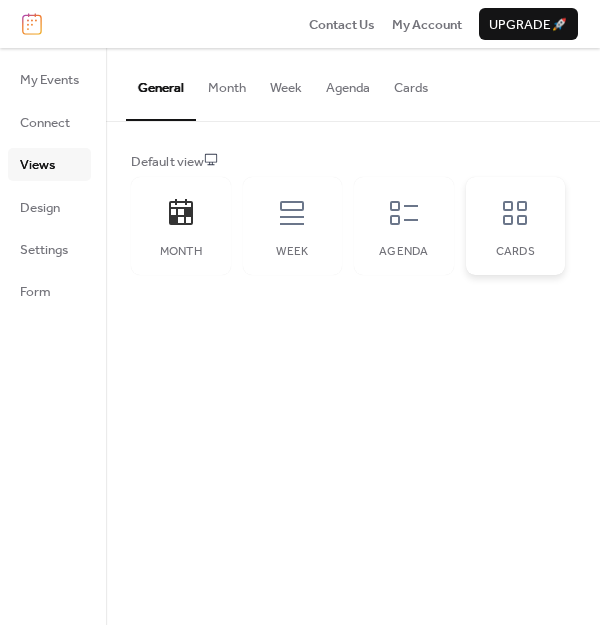 click 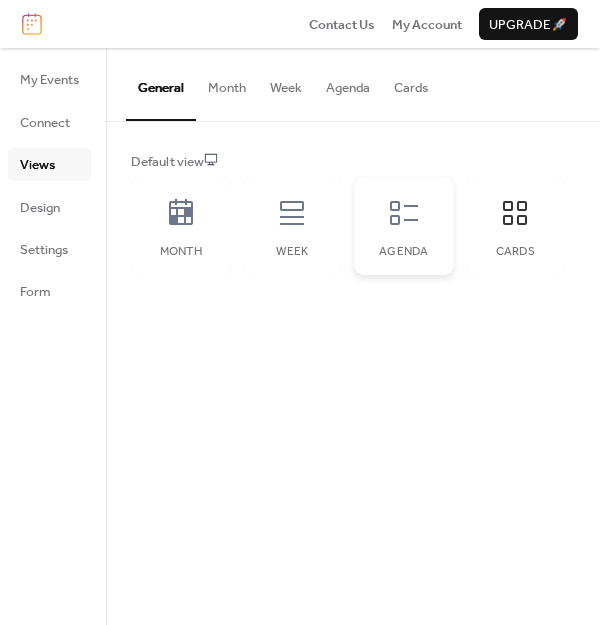 click 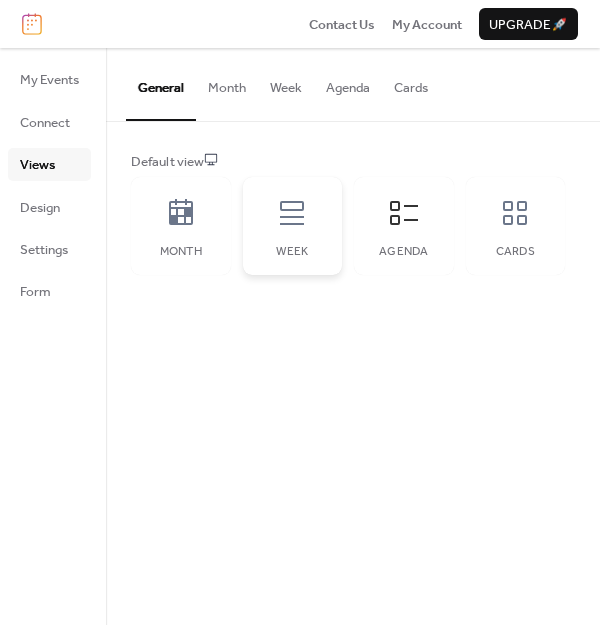 click 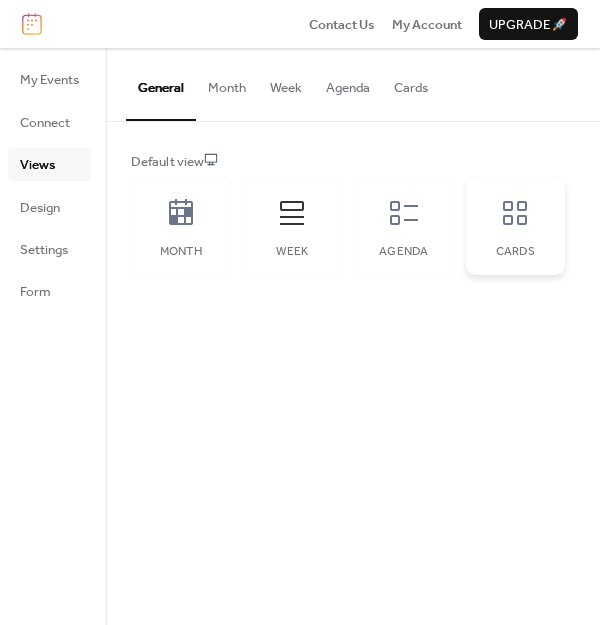 click 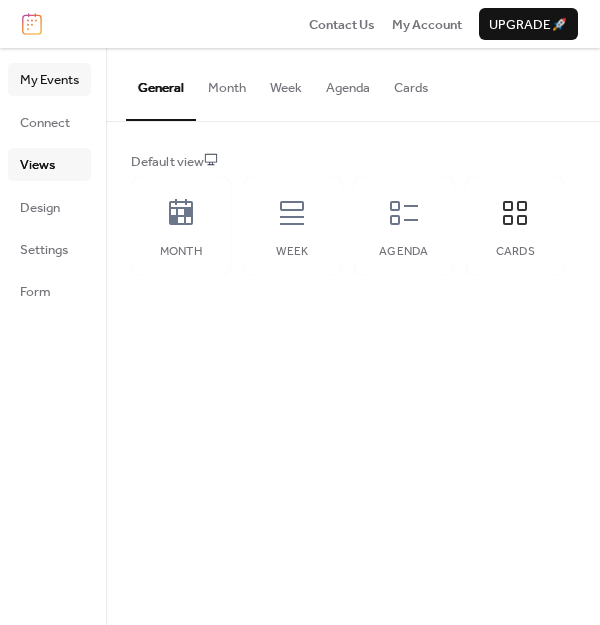 click on "My Events" at bounding box center [49, 80] 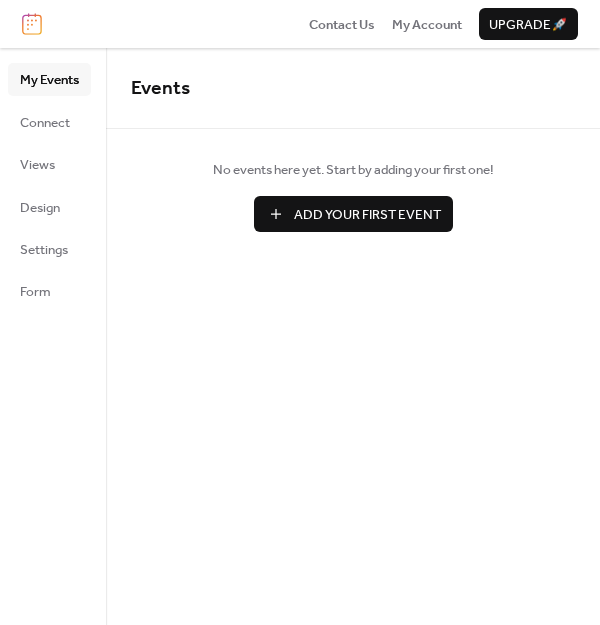 click on "Add Your First Event" at bounding box center (367, 215) 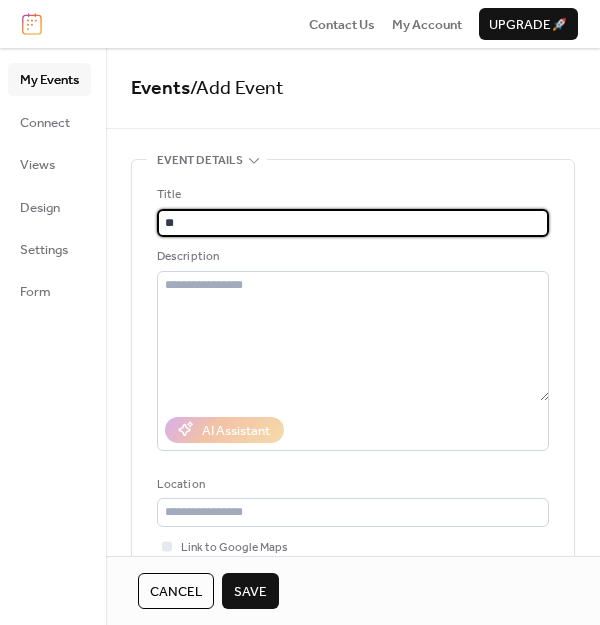 type on "*" 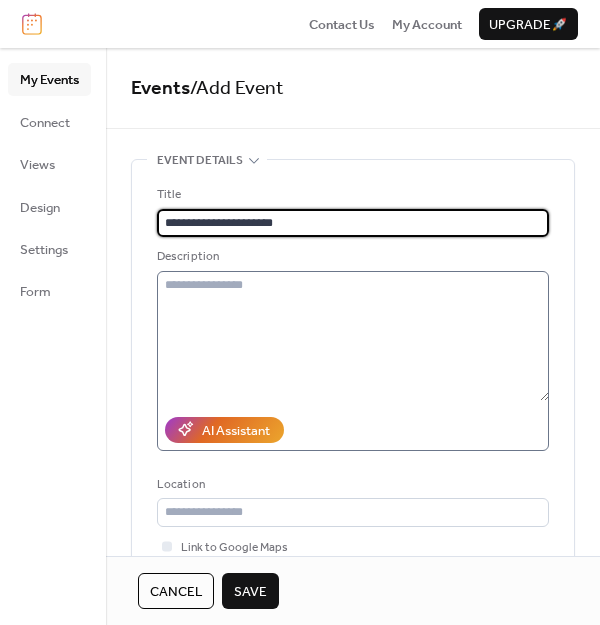 type on "**********" 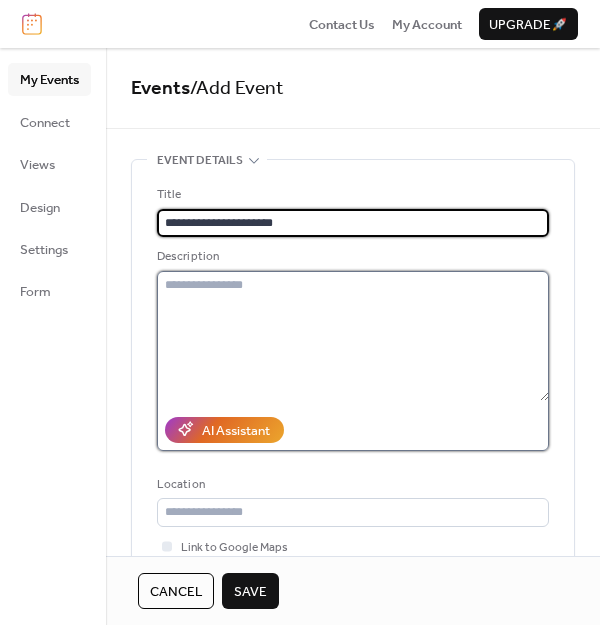 click at bounding box center [353, 336] 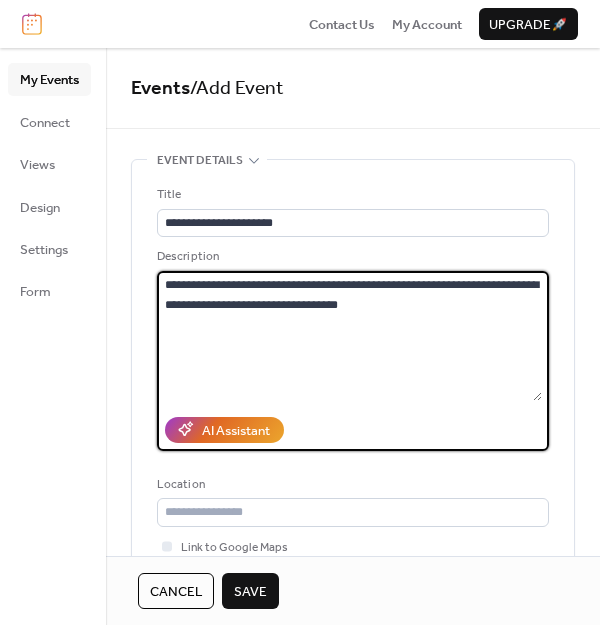 drag, startPoint x: 330, startPoint y: 301, endPoint x: 207, endPoint y: 295, distance: 123.146255 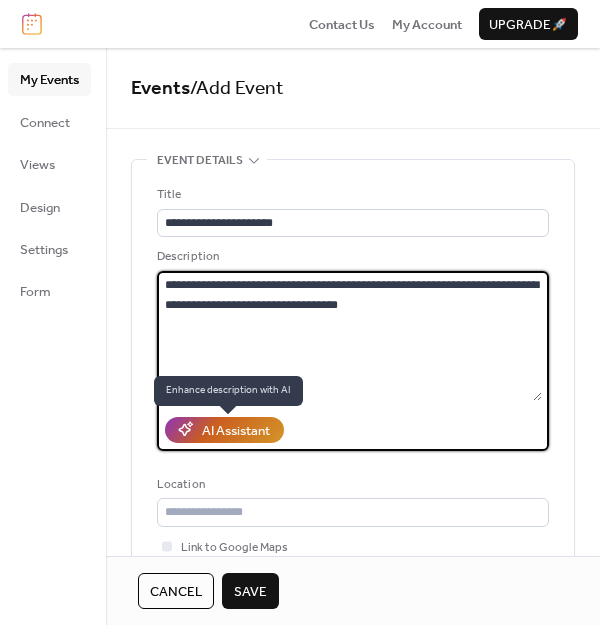 type on "**********" 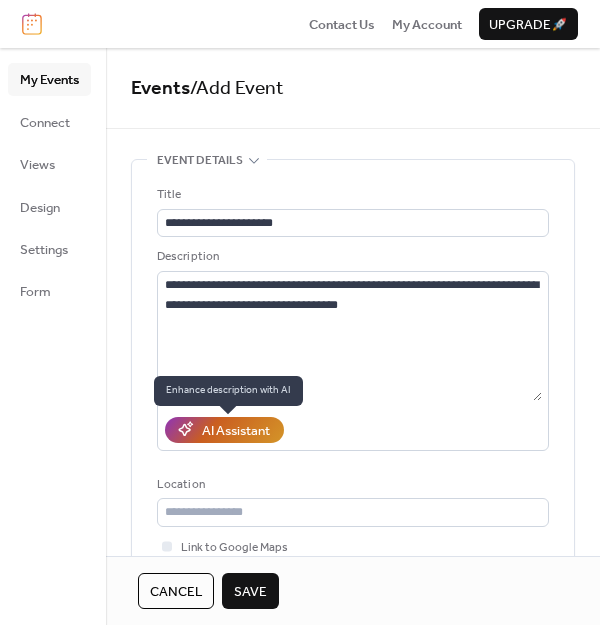 click on "AI Assistant" at bounding box center (236, 431) 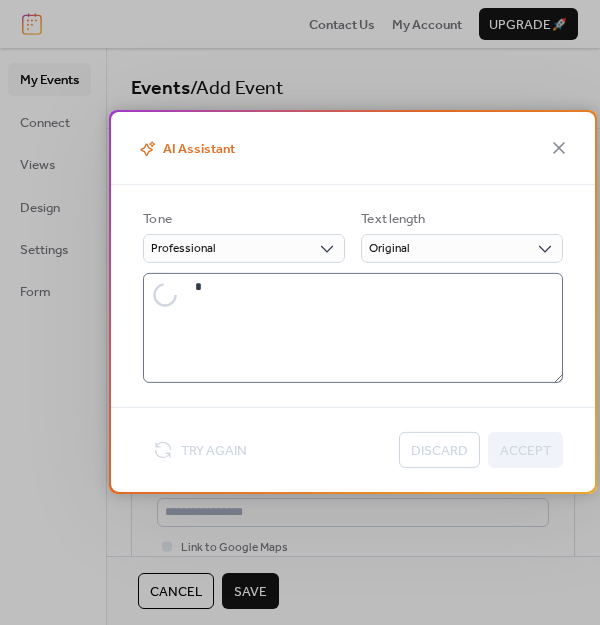type on "**********" 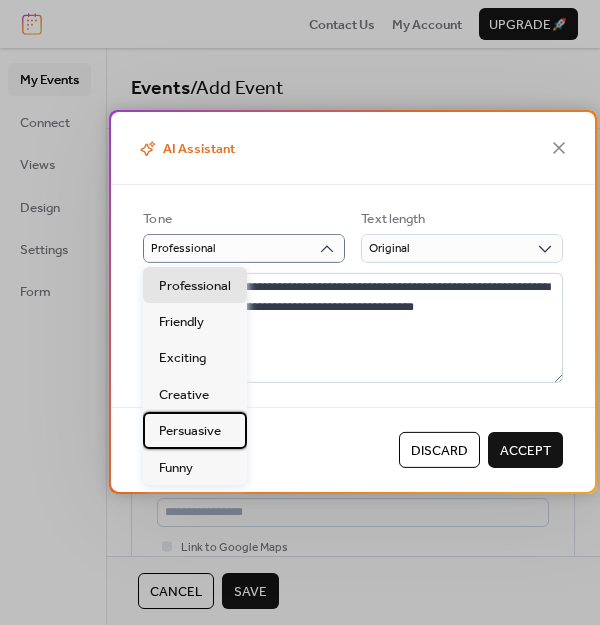 click on "Persuasive" at bounding box center [190, 431] 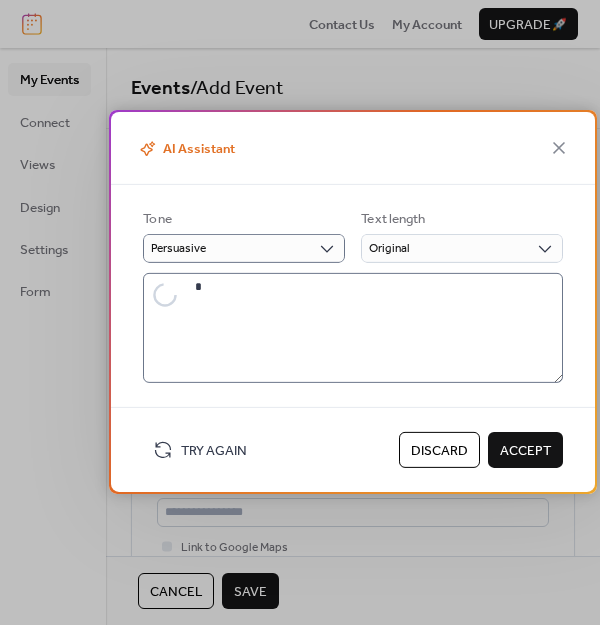 type on "**********" 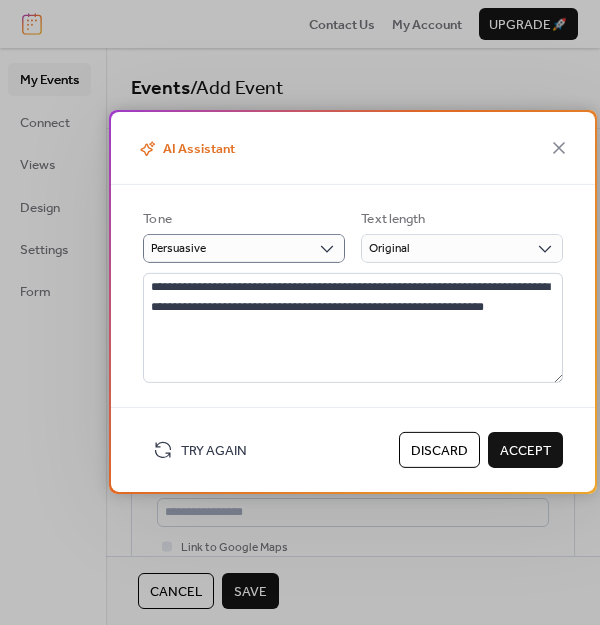 click on "Accept" at bounding box center (525, 451) 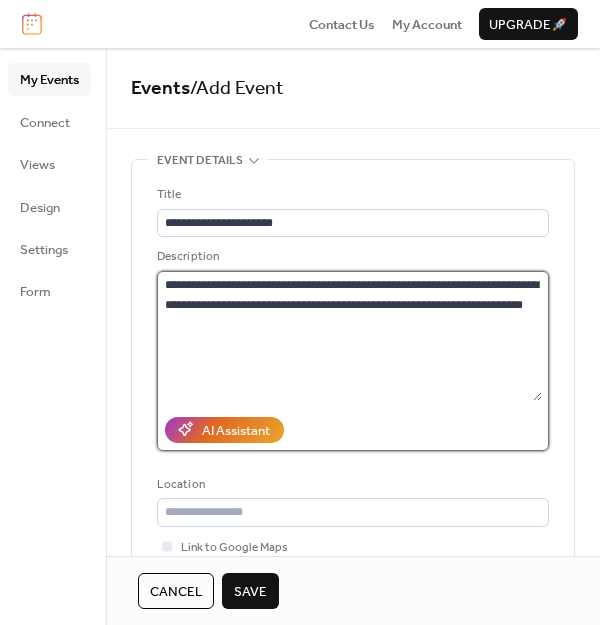 click on "**********" at bounding box center (349, 336) 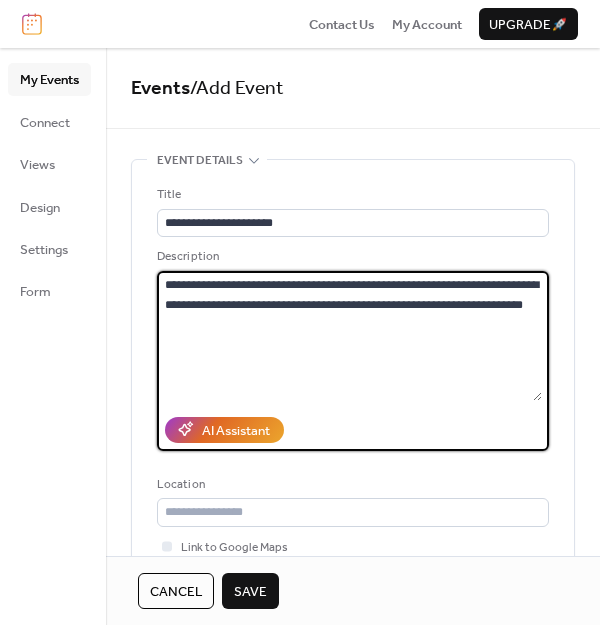 click on "**********" at bounding box center (349, 336) 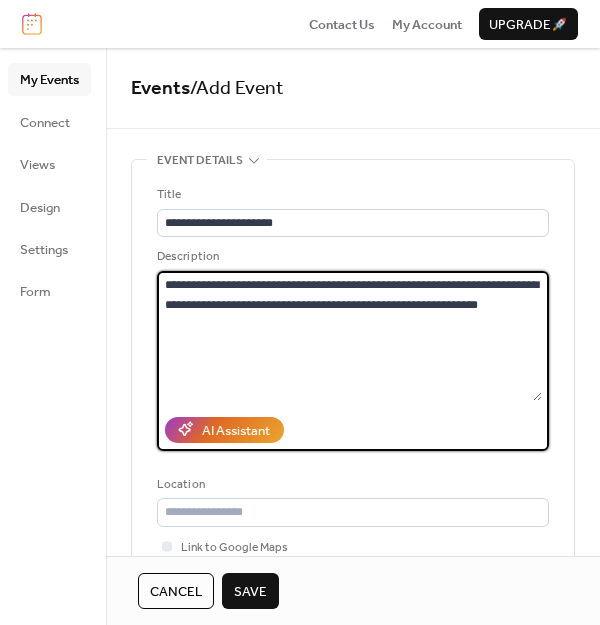 drag, startPoint x: 268, startPoint y: 320, endPoint x: 164, endPoint y: 287, distance: 109.11004 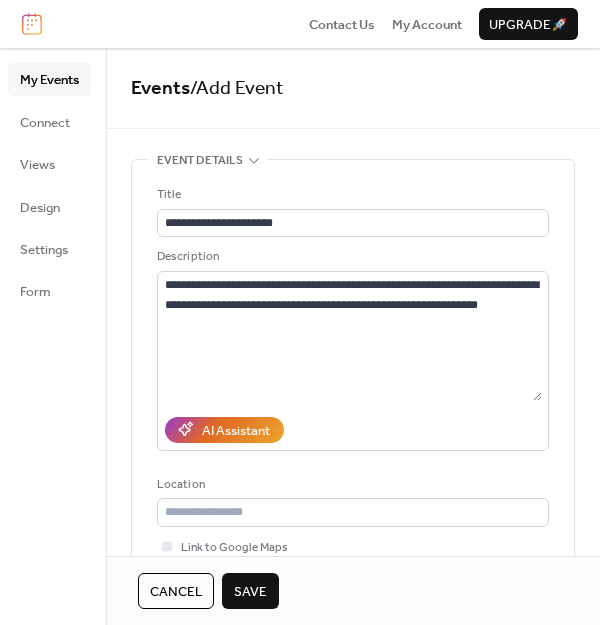 click on "Location" at bounding box center (351, 485) 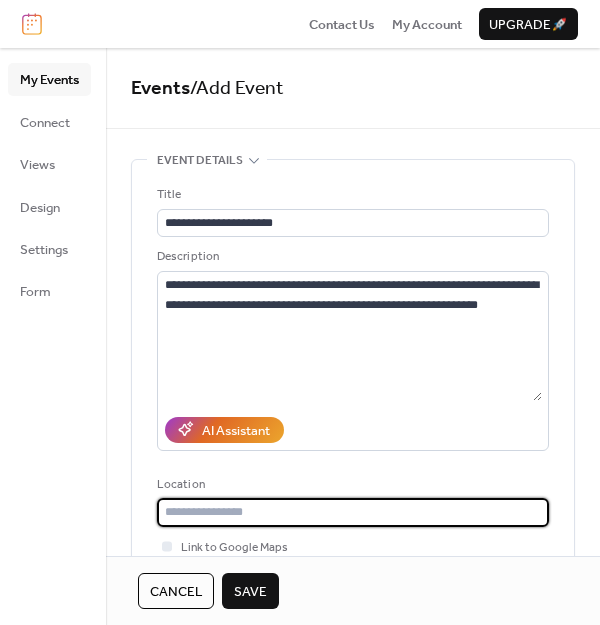 click at bounding box center [353, 512] 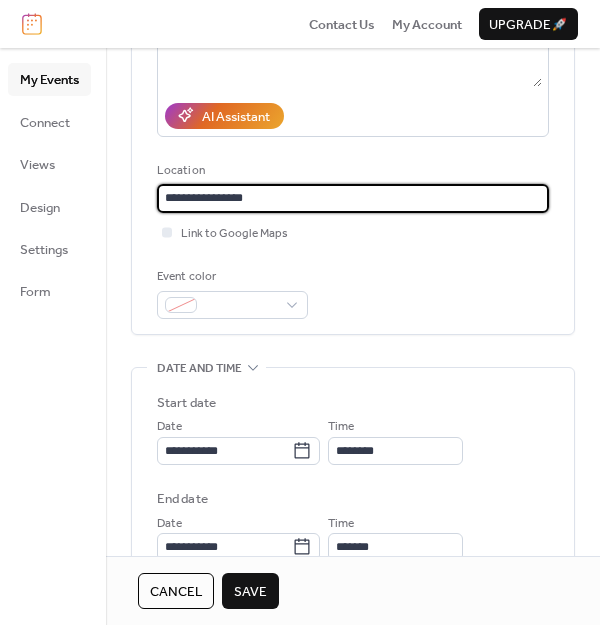scroll, scrollTop: 320, scrollLeft: 0, axis: vertical 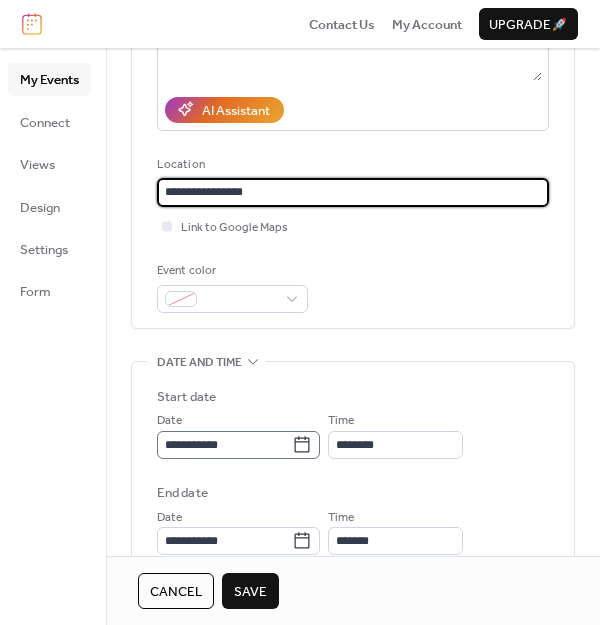 type on "**********" 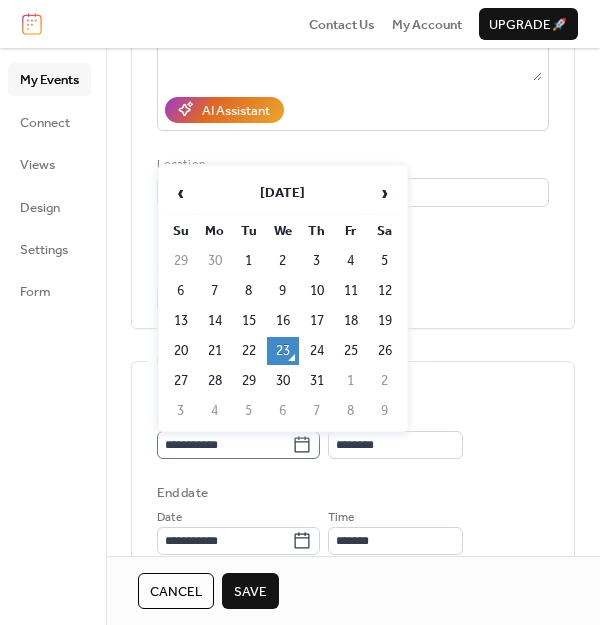 click 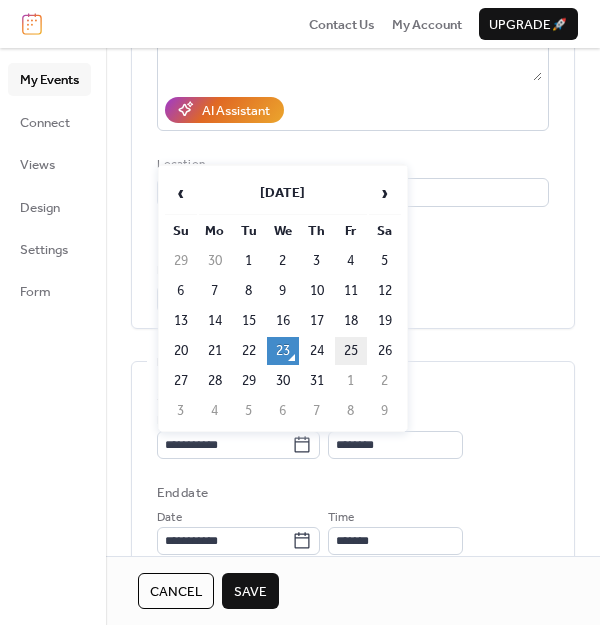 click on "25" at bounding box center (351, 351) 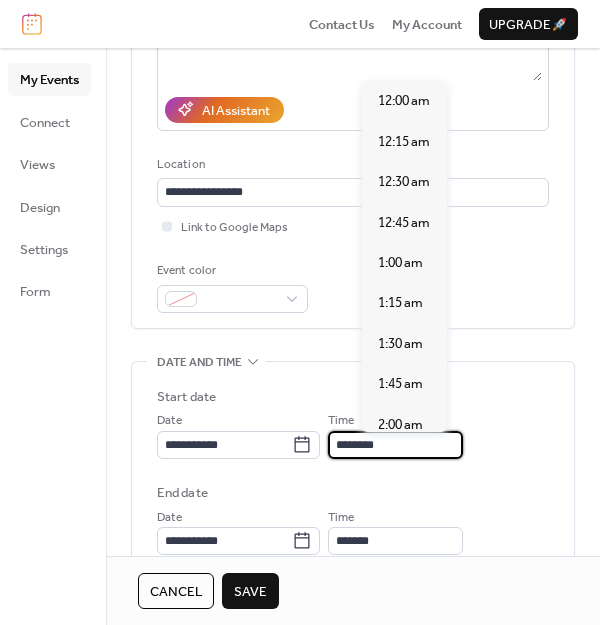 click on "********" at bounding box center [395, 445] 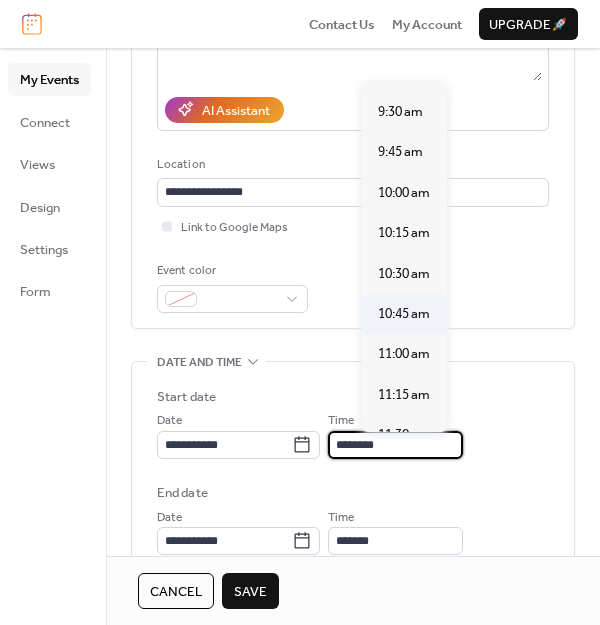 scroll, scrollTop: 1503, scrollLeft: 0, axis: vertical 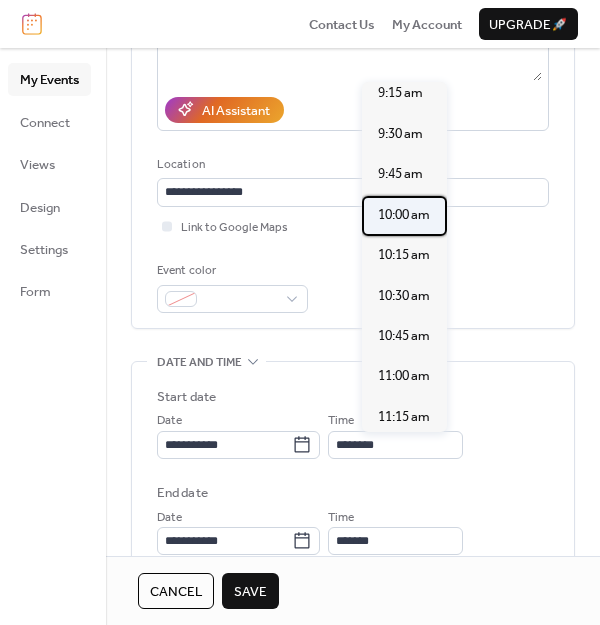 click on "10:00 am" at bounding box center (404, 215) 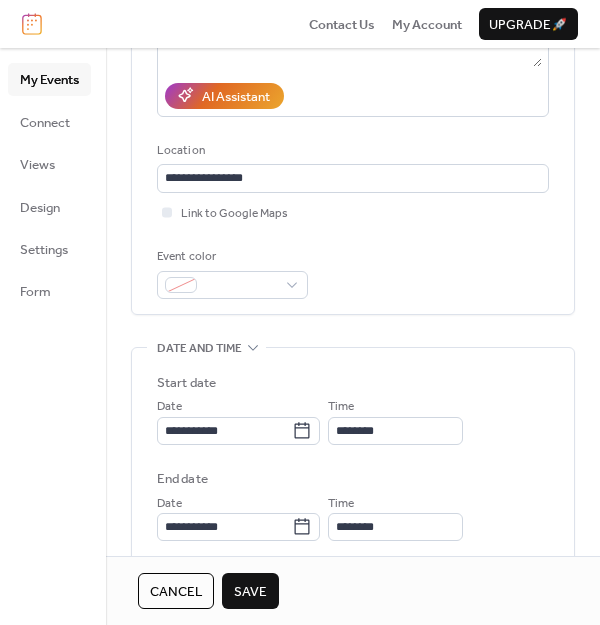 scroll, scrollTop: 403, scrollLeft: 0, axis: vertical 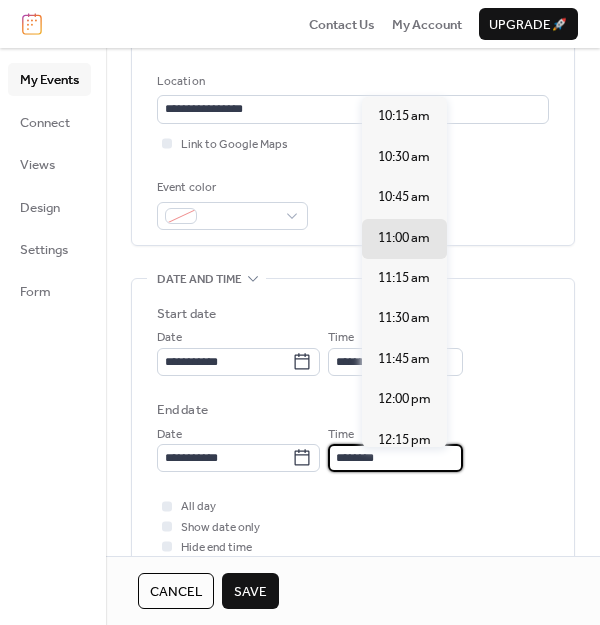 click on "********" at bounding box center (395, 458) 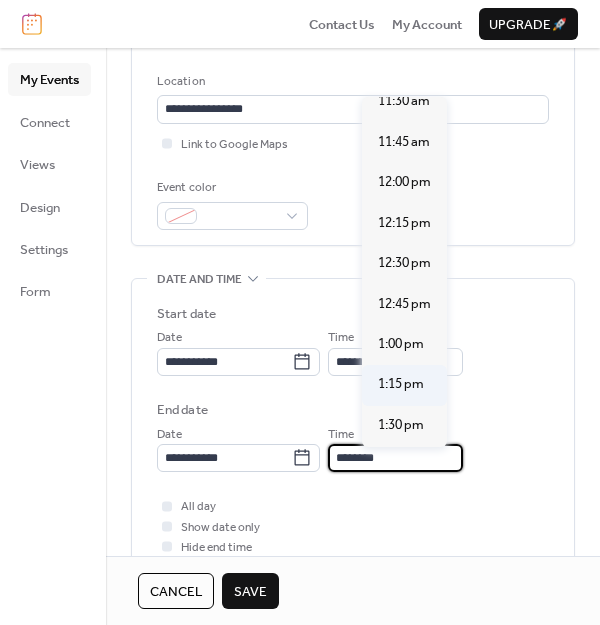 scroll, scrollTop: 218, scrollLeft: 0, axis: vertical 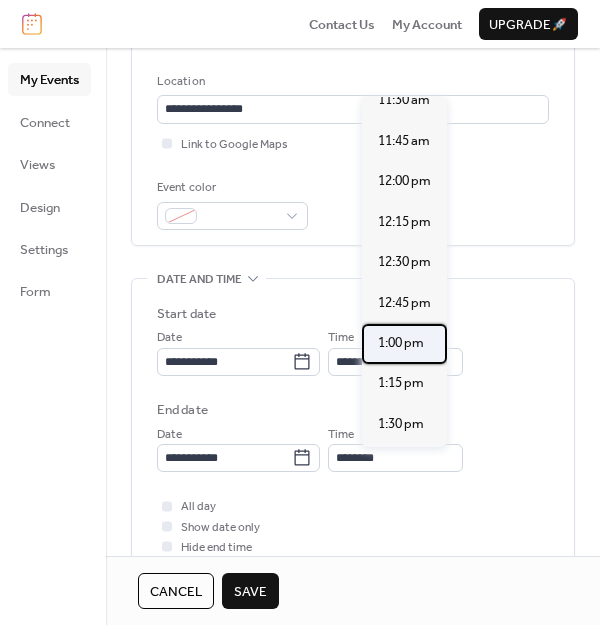 click on "1:00 pm" at bounding box center (401, 343) 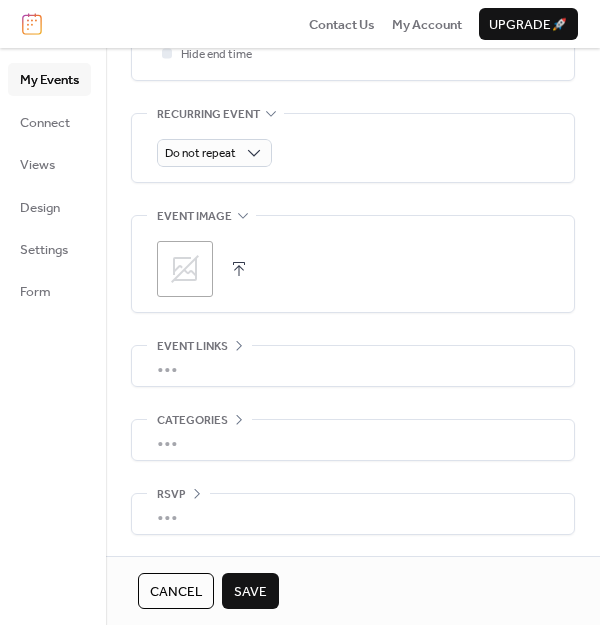 scroll, scrollTop: 899, scrollLeft: 0, axis: vertical 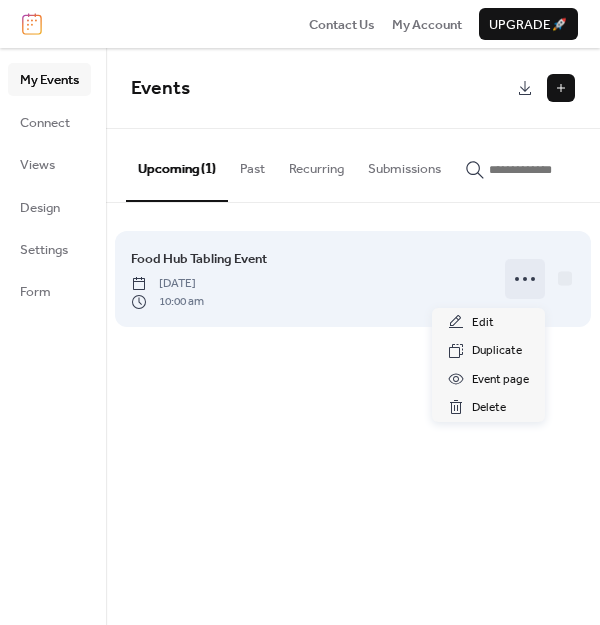 click 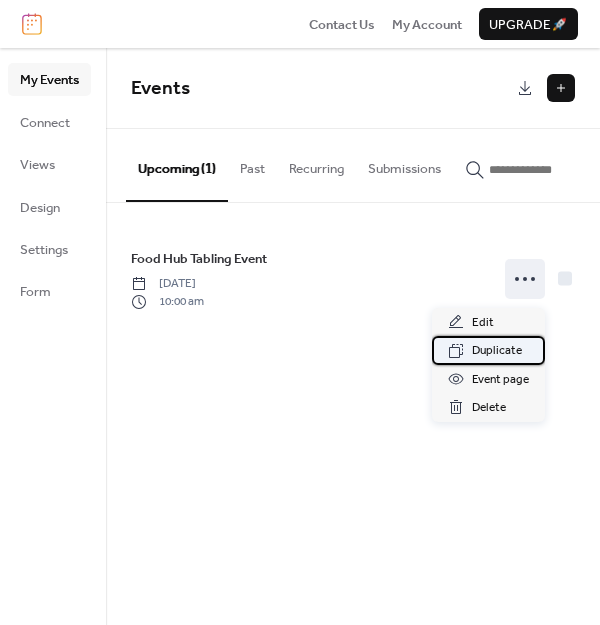 click on "Duplicate" at bounding box center (497, 351) 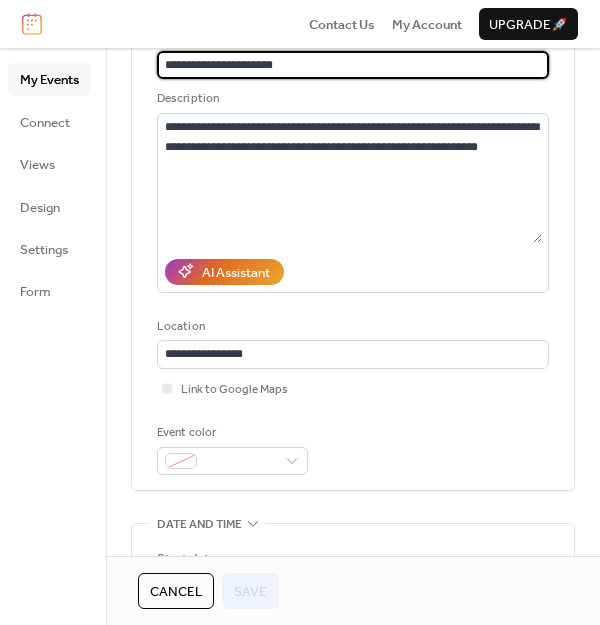 scroll, scrollTop: 168, scrollLeft: 0, axis: vertical 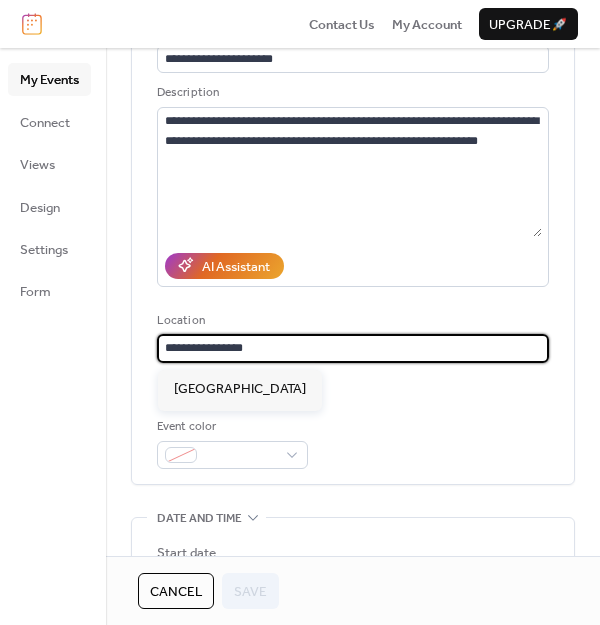 drag, startPoint x: 260, startPoint y: 355, endPoint x: 161, endPoint y: 350, distance: 99.12618 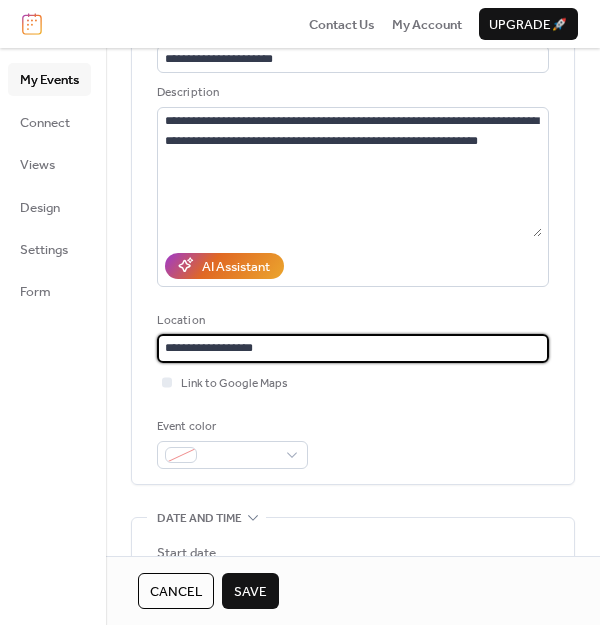 type on "**********" 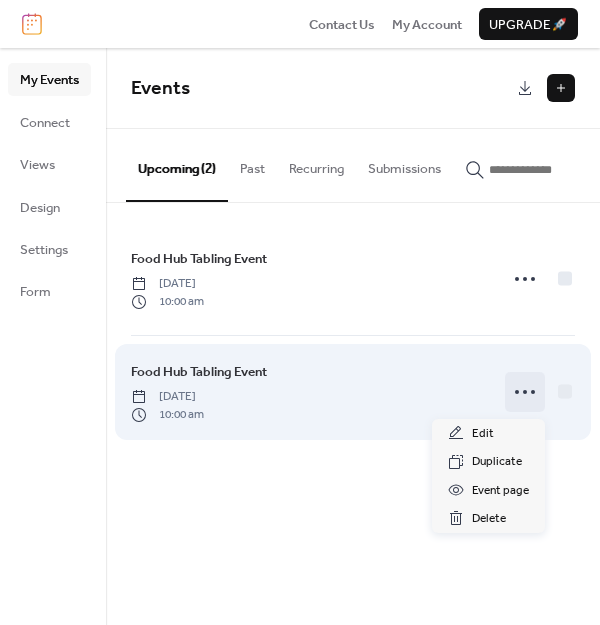 click 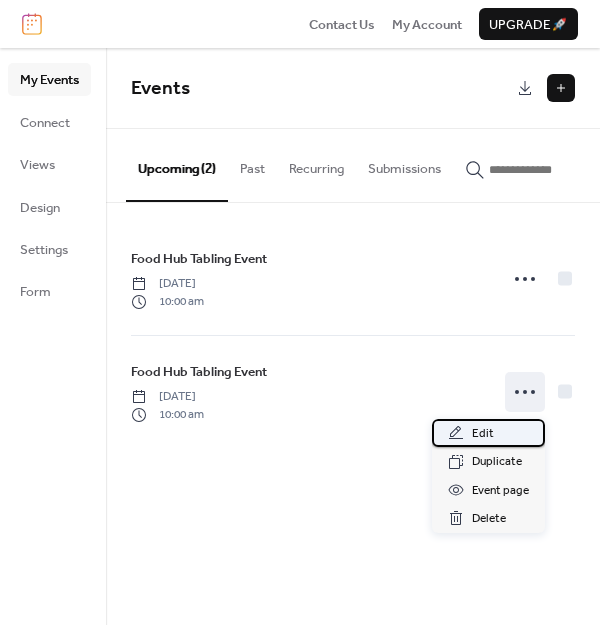 click on "Edit" at bounding box center [488, 433] 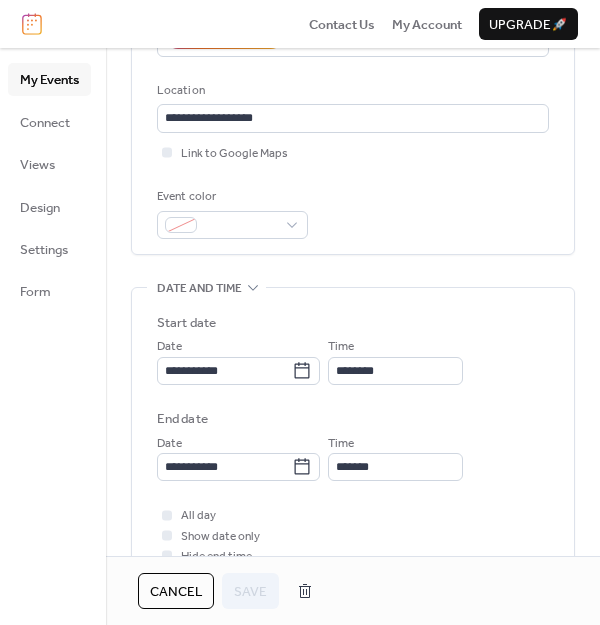 scroll, scrollTop: 434, scrollLeft: 0, axis: vertical 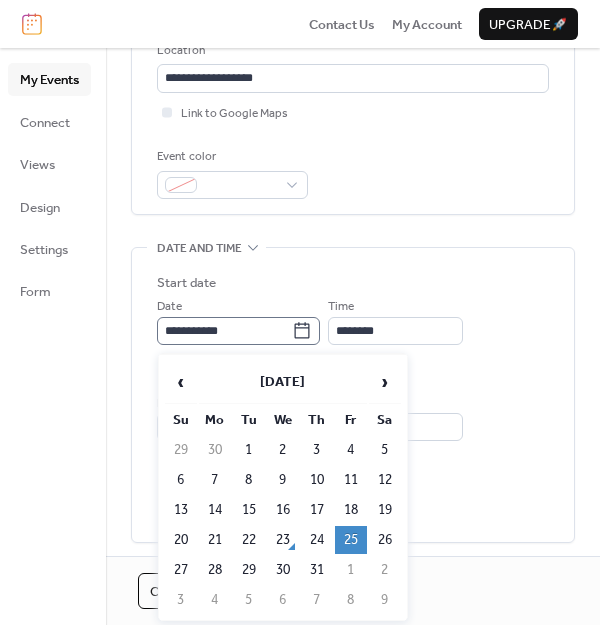 click 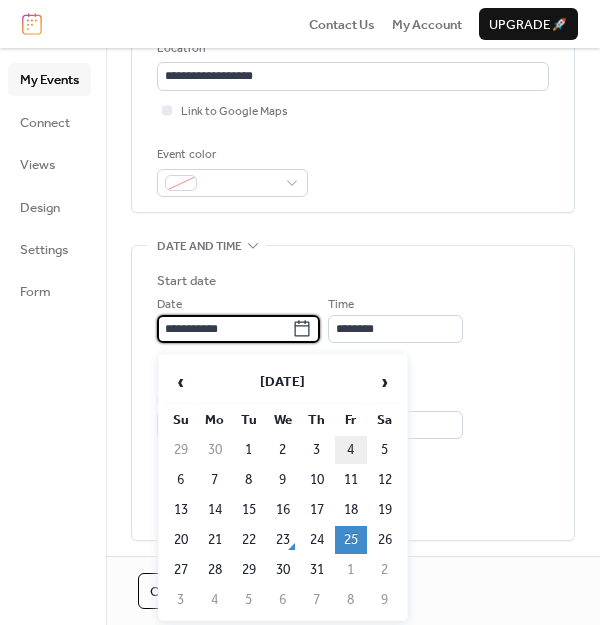 scroll, scrollTop: 433, scrollLeft: 0, axis: vertical 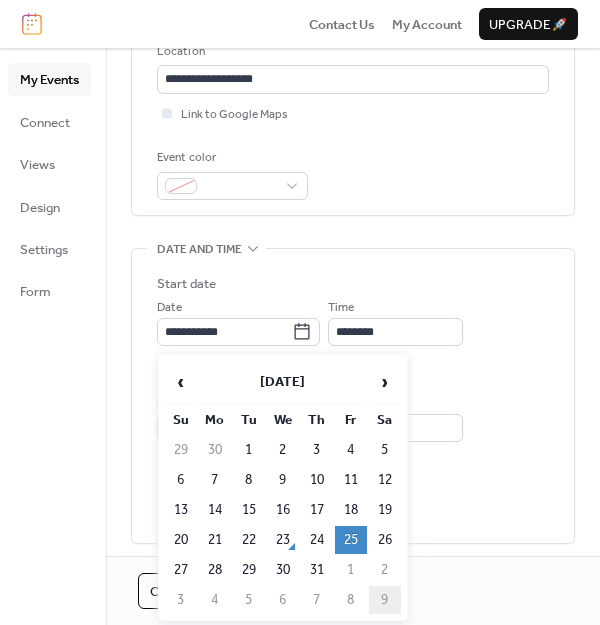 click on "9" at bounding box center [385, 600] 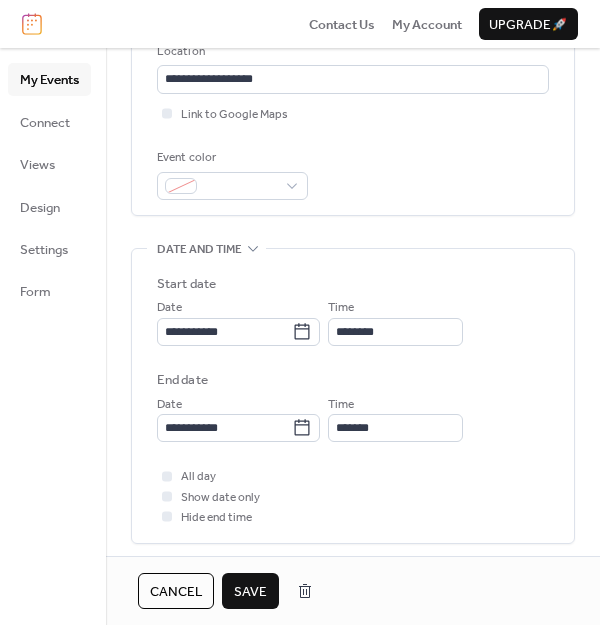 click on "Save" at bounding box center [250, 592] 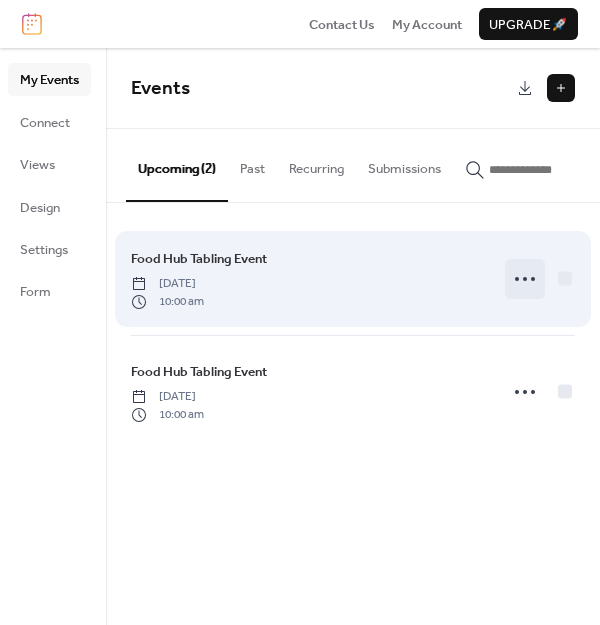 click 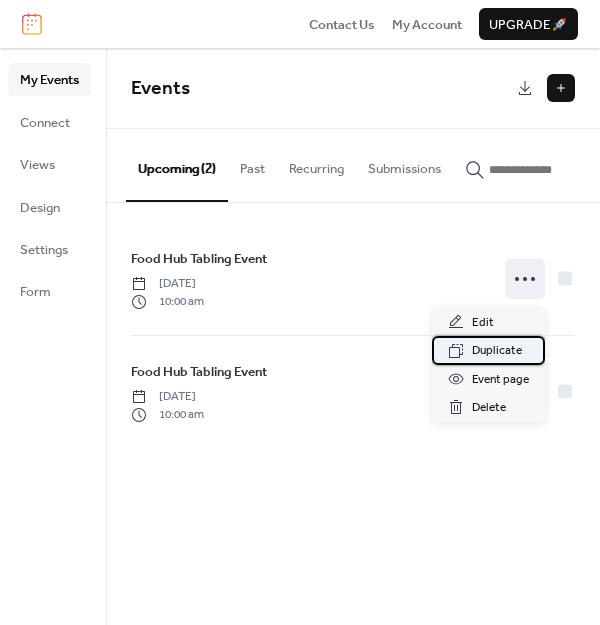 click on "Duplicate" at bounding box center [497, 351] 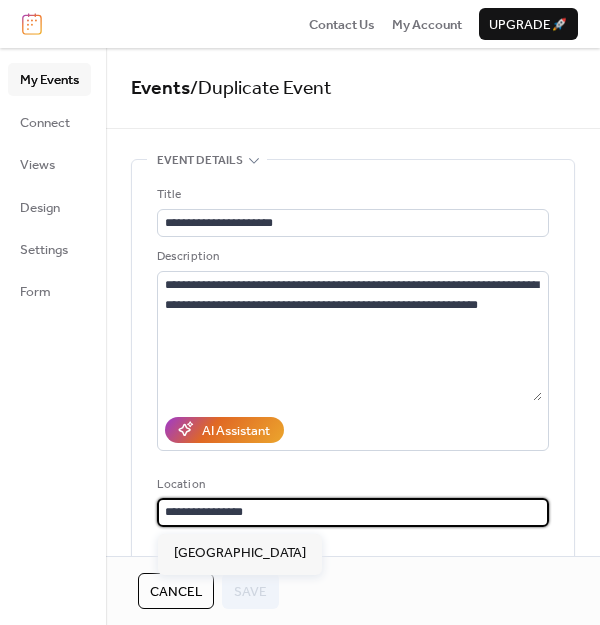 drag, startPoint x: 252, startPoint y: 512, endPoint x: 158, endPoint y: 513, distance: 94.00532 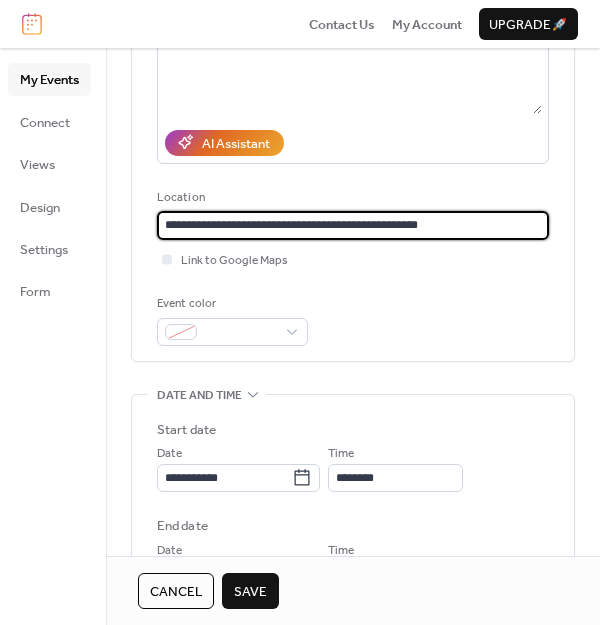 scroll, scrollTop: 294, scrollLeft: 0, axis: vertical 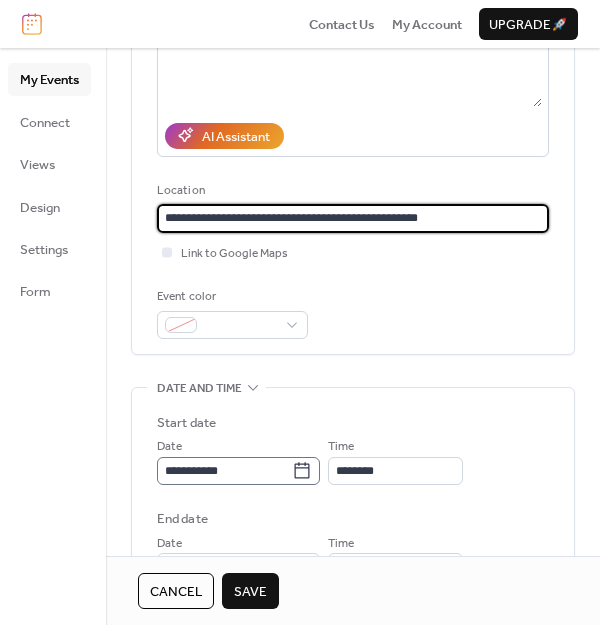 type on "**********" 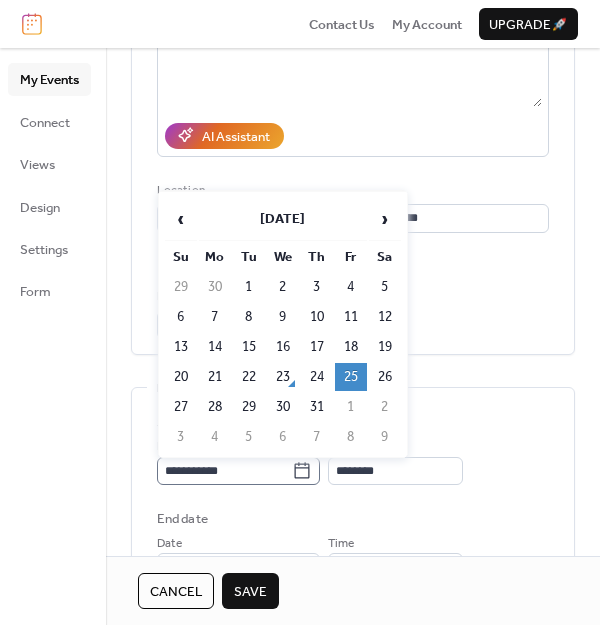 click 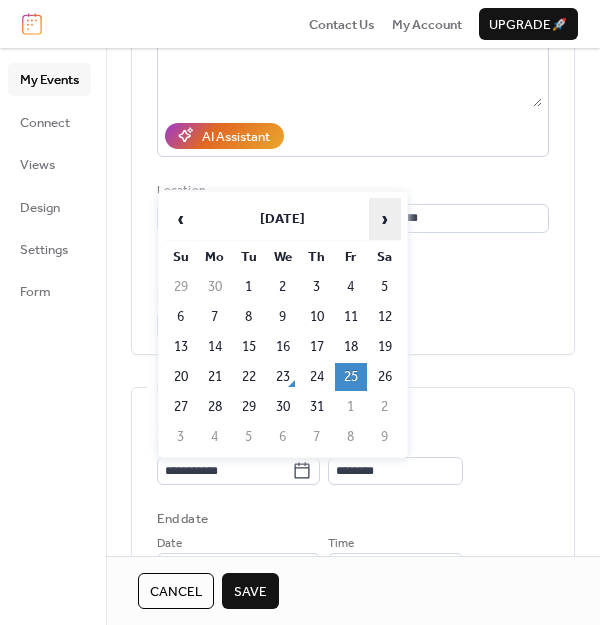 click on "›" at bounding box center [385, 219] 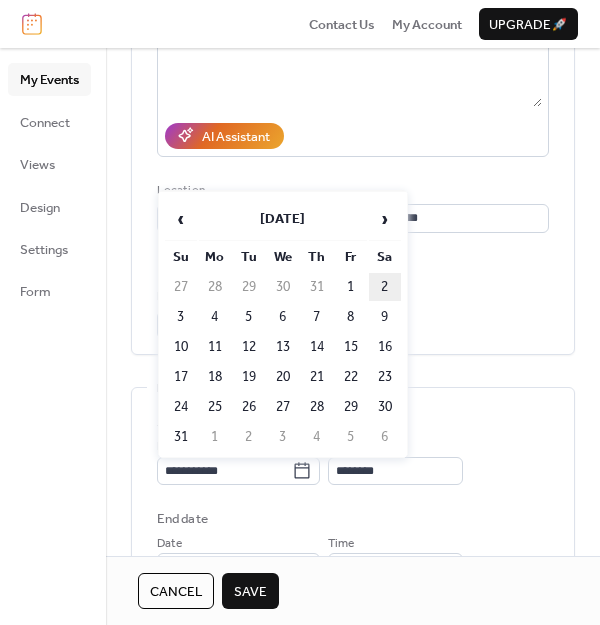 click on "2" at bounding box center (385, 287) 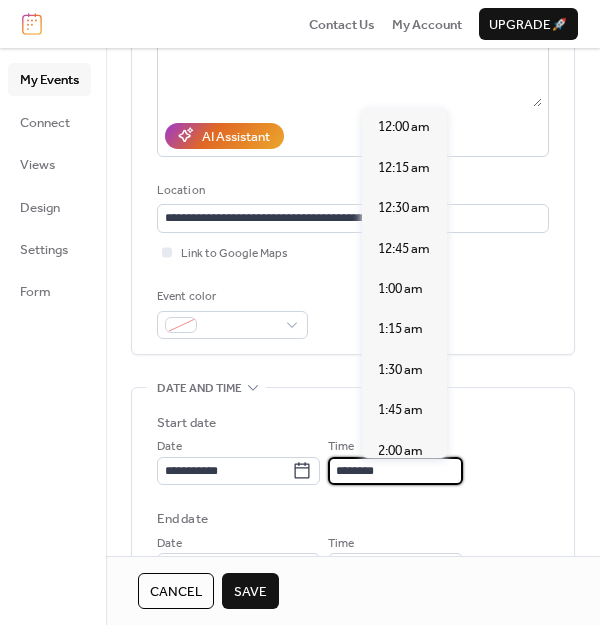 click on "********" at bounding box center (395, 471) 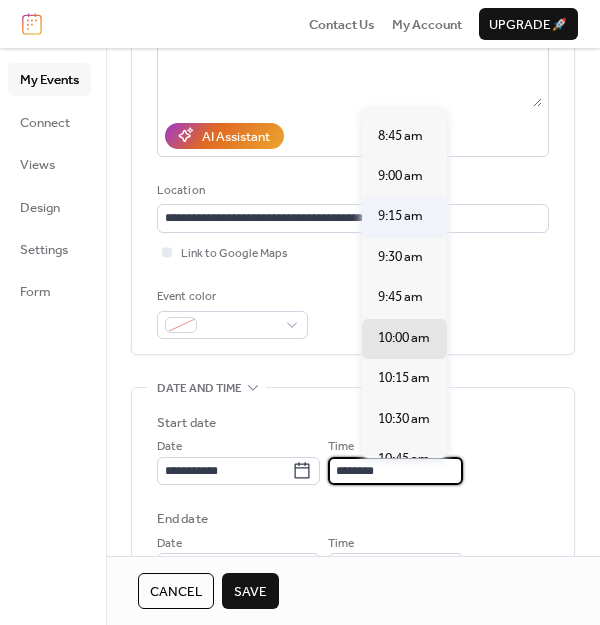 scroll, scrollTop: 1370, scrollLeft: 0, axis: vertical 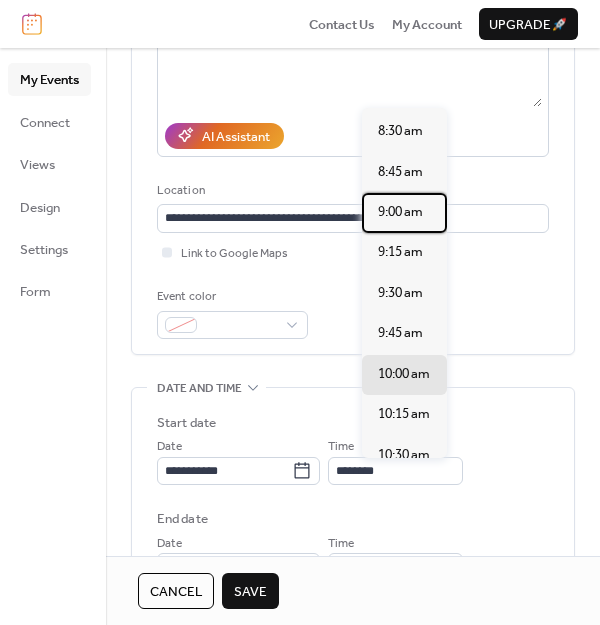 drag, startPoint x: 405, startPoint y: 160, endPoint x: 403, endPoint y: 189, distance: 29.068884 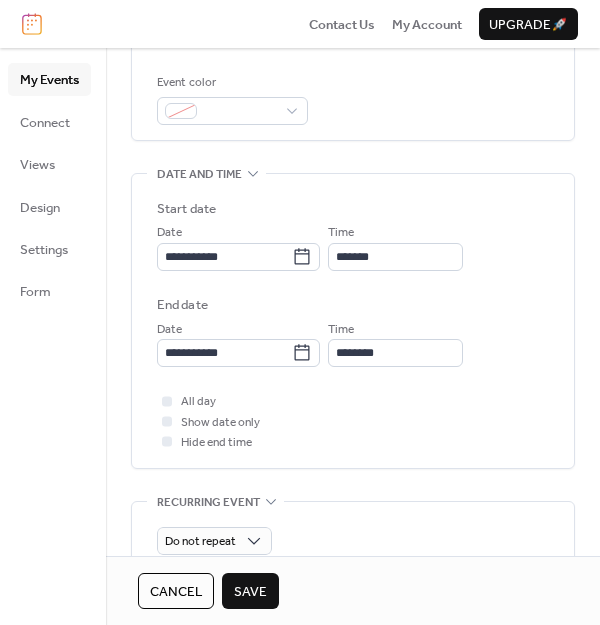 scroll, scrollTop: 511, scrollLeft: 0, axis: vertical 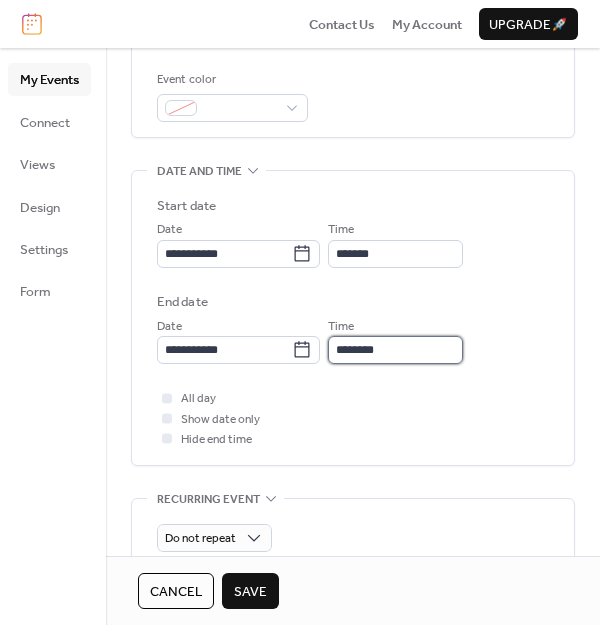 click on "********" at bounding box center [395, 350] 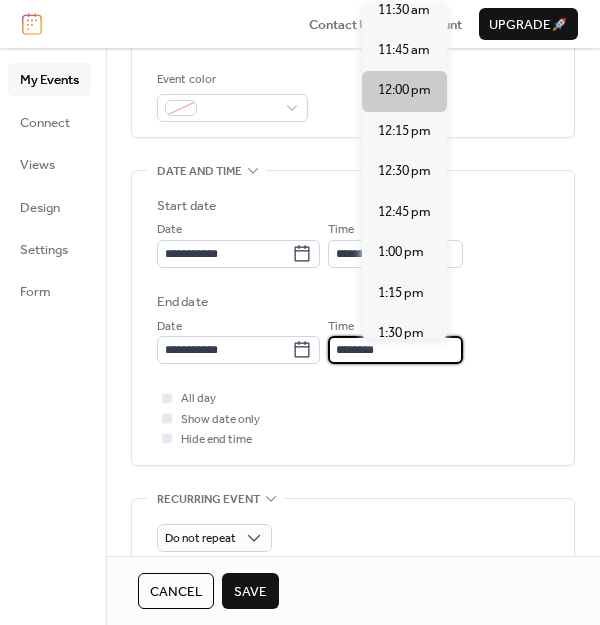 scroll, scrollTop: 385, scrollLeft: 0, axis: vertical 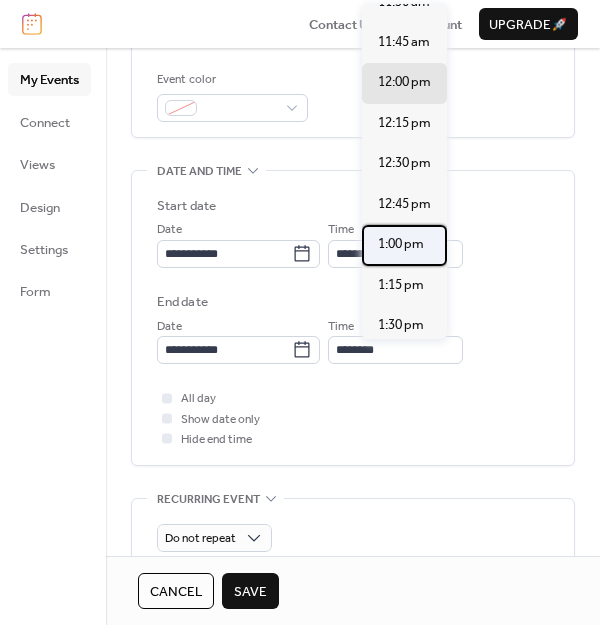 click on "1:00 pm" at bounding box center (401, 244) 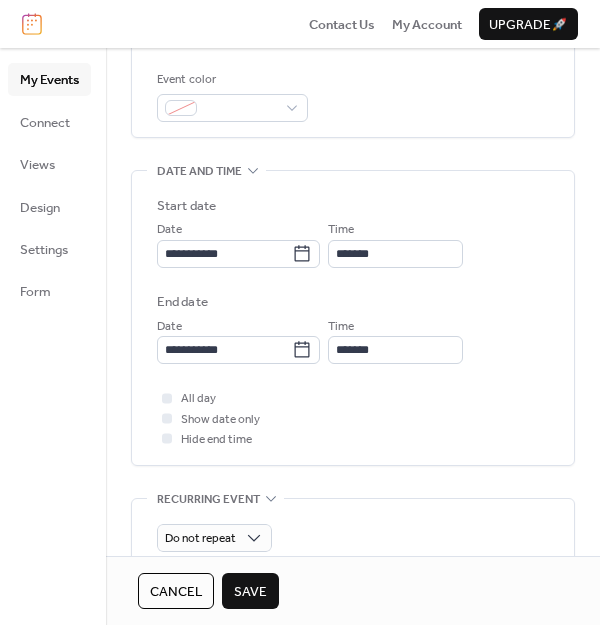click on "Save" at bounding box center (250, 592) 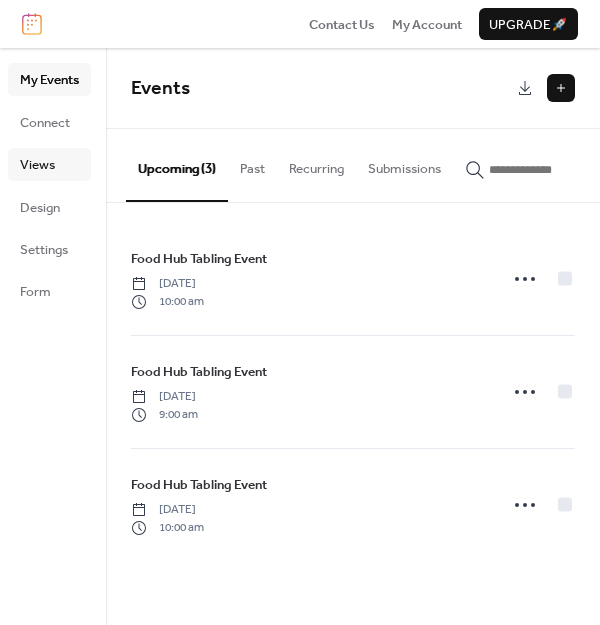 click on "Views" at bounding box center (37, 165) 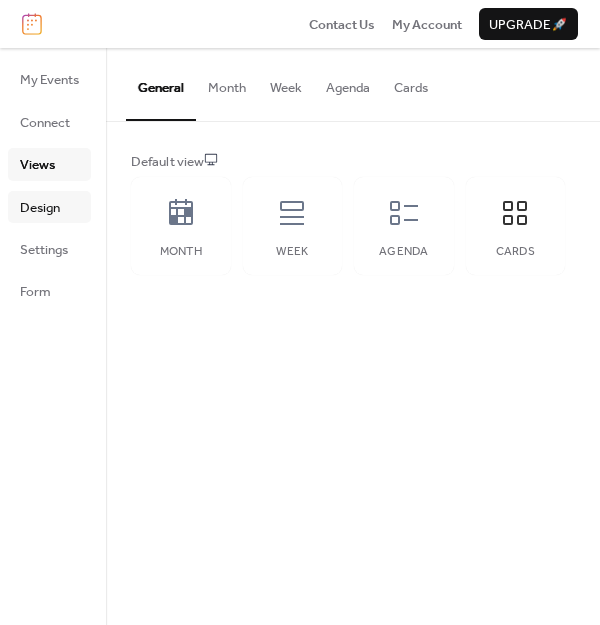 click on "Design" at bounding box center (40, 208) 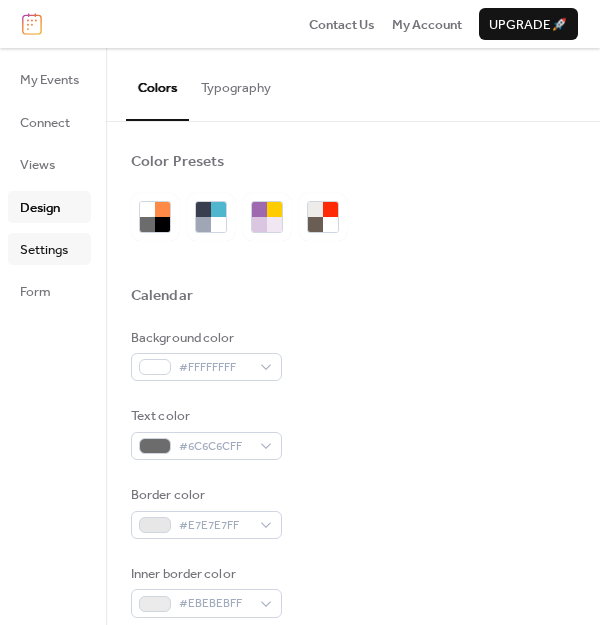 click on "Settings" at bounding box center [44, 250] 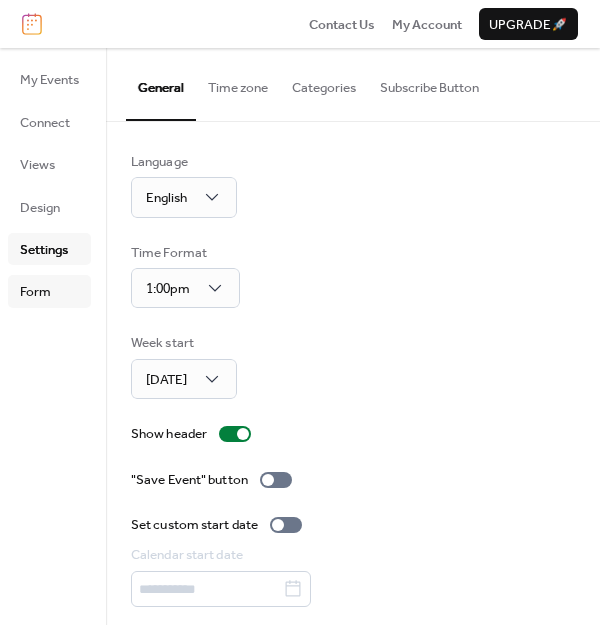 click on "Form" at bounding box center (35, 292) 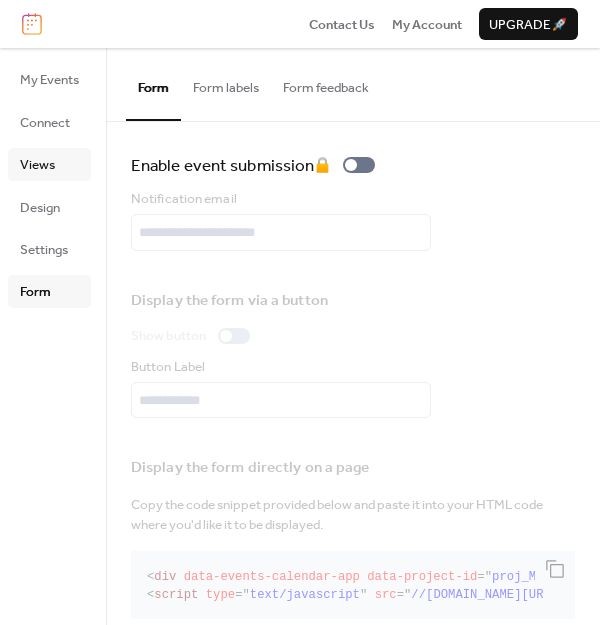 click on "Views" at bounding box center (37, 165) 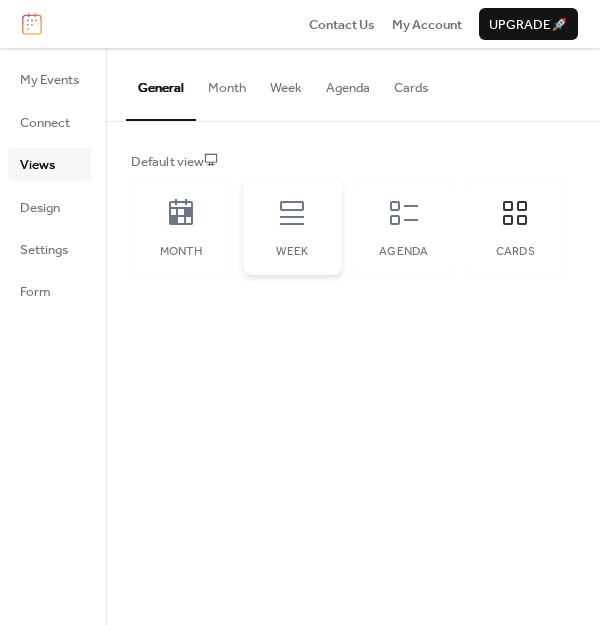 click 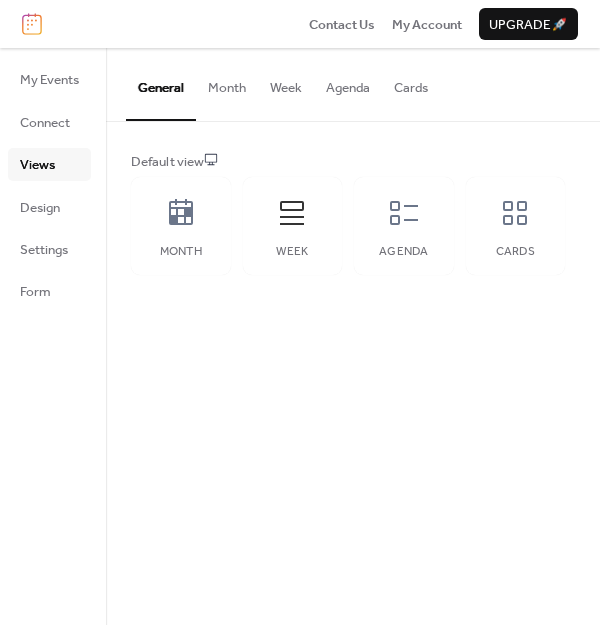 click on "Month" at bounding box center (227, 83) 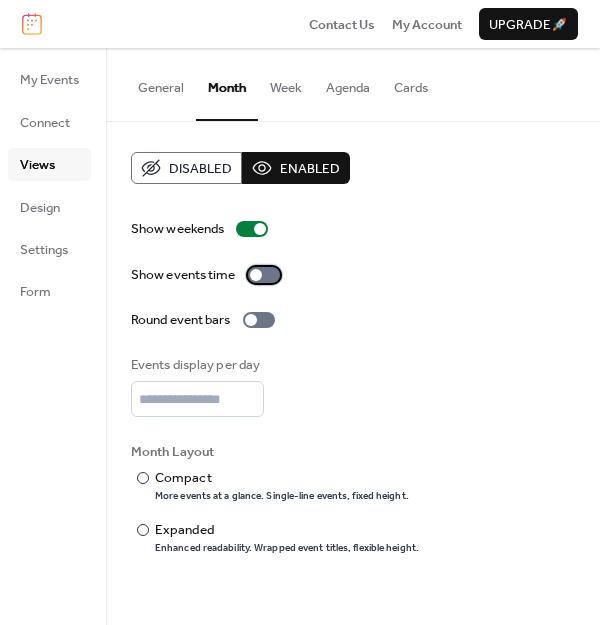 click at bounding box center (256, 275) 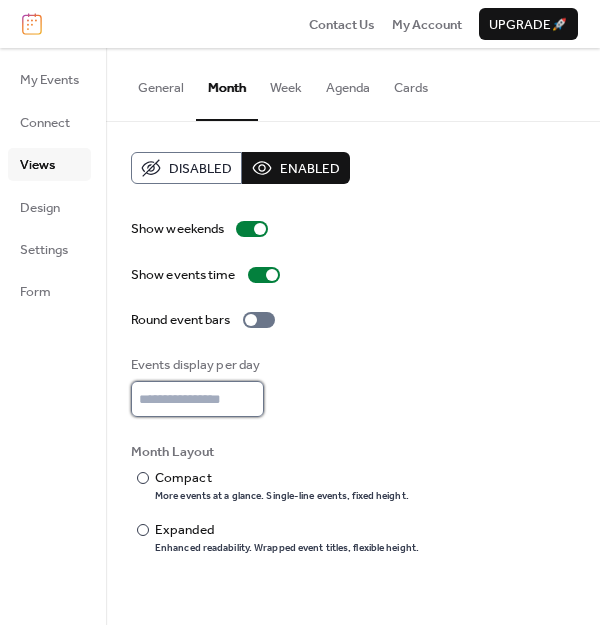 type on "*" 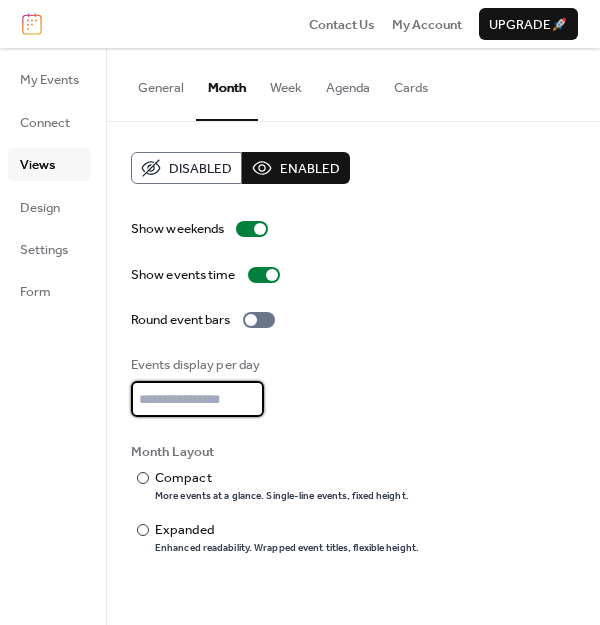 click on "*" at bounding box center (197, 399) 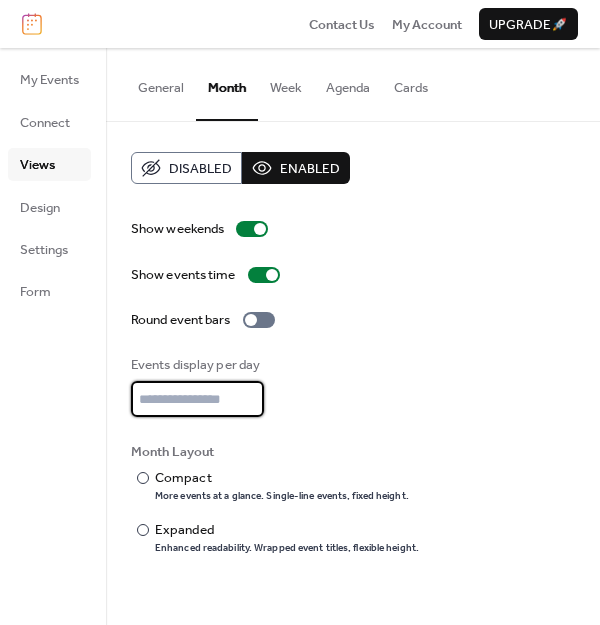 click on "*" at bounding box center [197, 399] 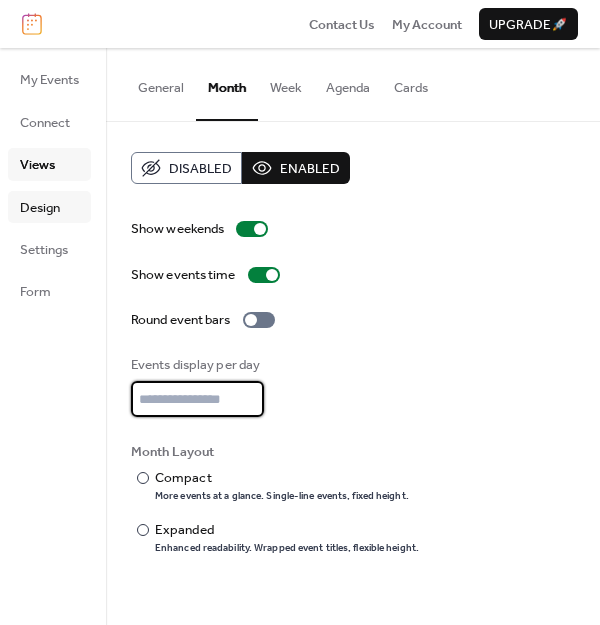 click on "Design" at bounding box center [40, 208] 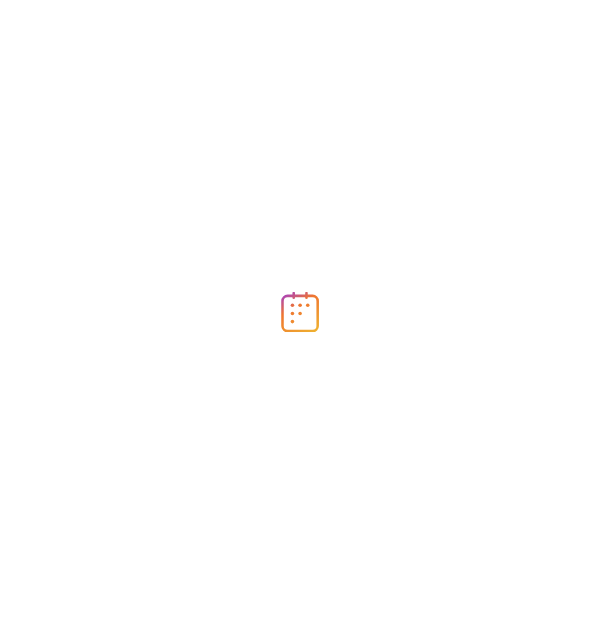scroll, scrollTop: 0, scrollLeft: 0, axis: both 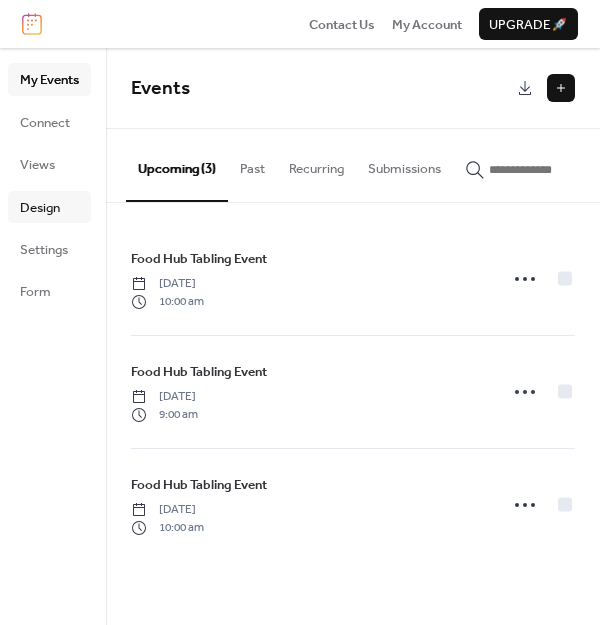 click on "Design" at bounding box center (40, 208) 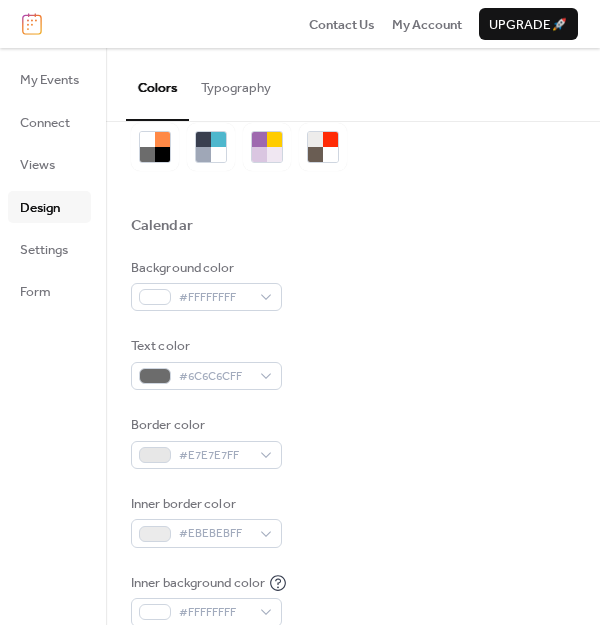 scroll, scrollTop: 74, scrollLeft: 0, axis: vertical 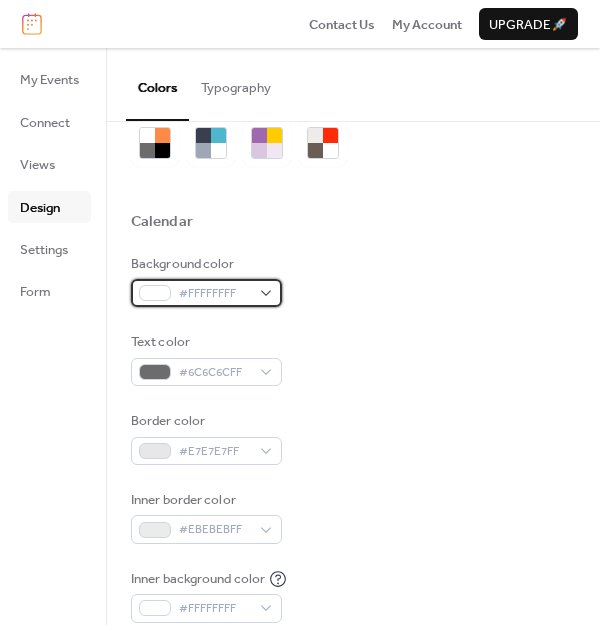 click on "#FFFFFFFF" at bounding box center [206, 293] 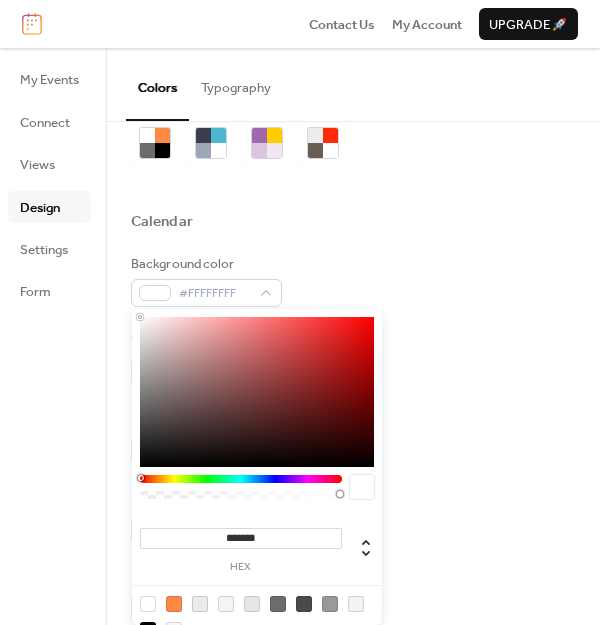 click at bounding box center (241, 479) 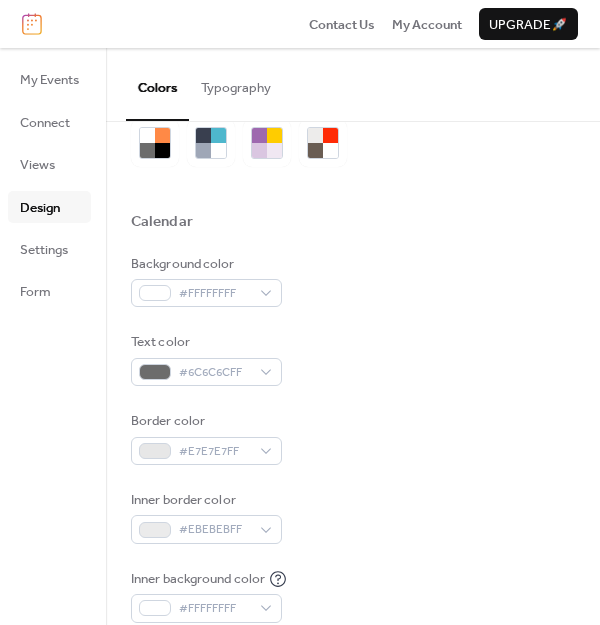 click on "Text color #6C6C6CFF" at bounding box center [353, 359] 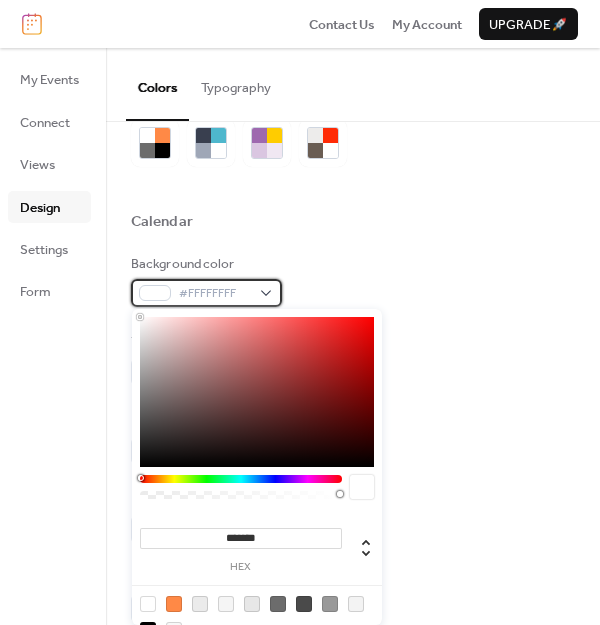 click on "#FFFFFFFF" at bounding box center [206, 293] 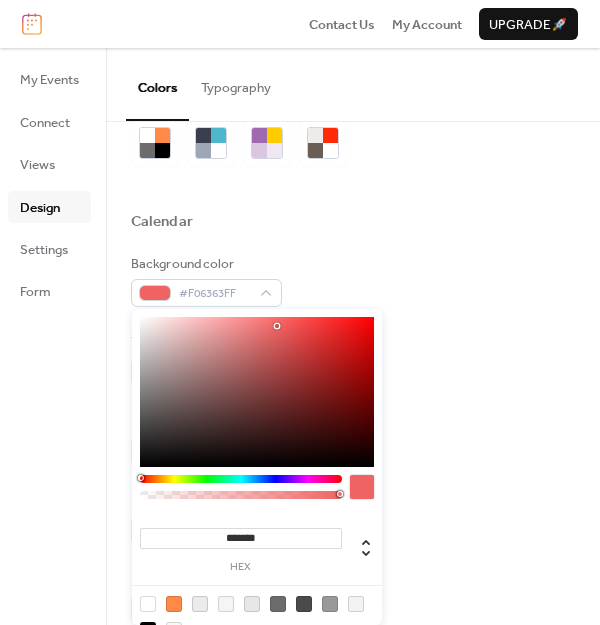 click at bounding box center [257, 392] 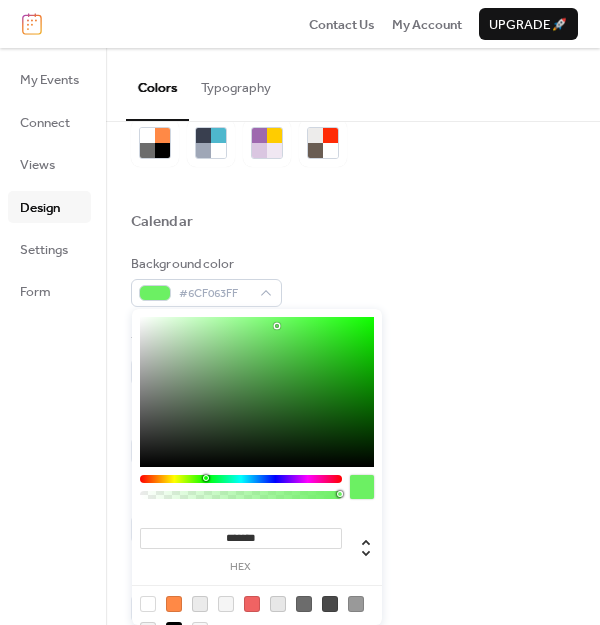 click at bounding box center [241, 479] 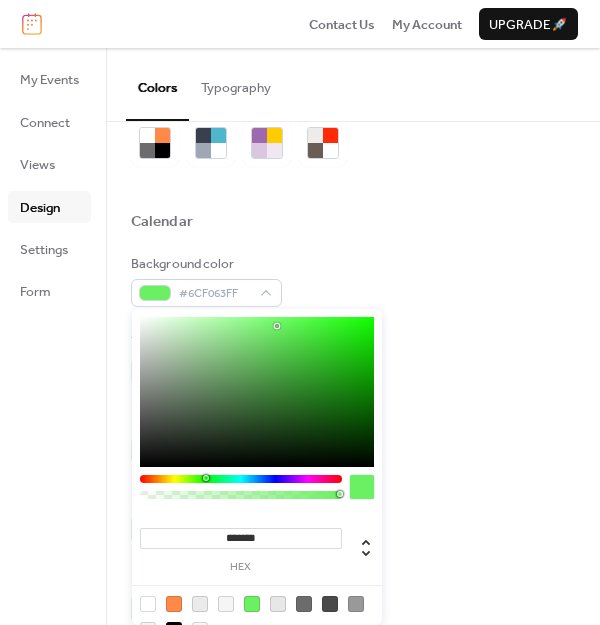 click at bounding box center (241, 479) 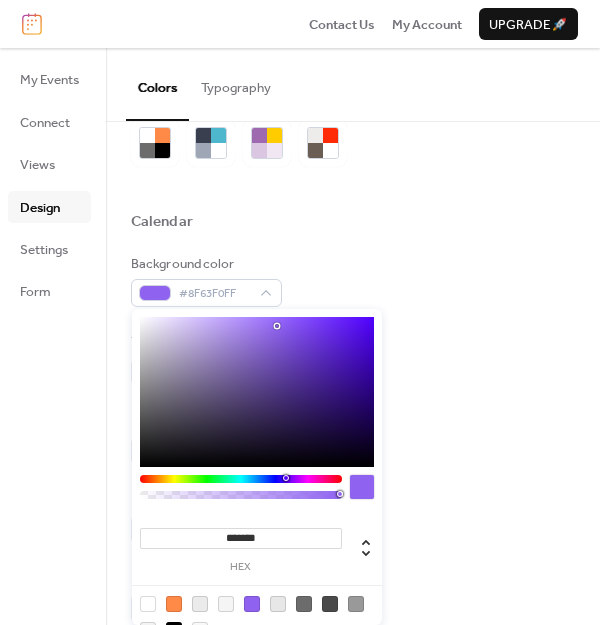 type on "*******" 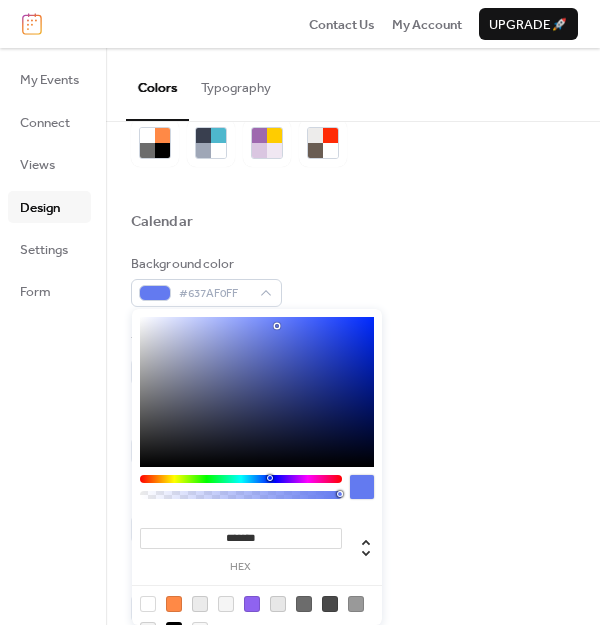 click at bounding box center (241, 479) 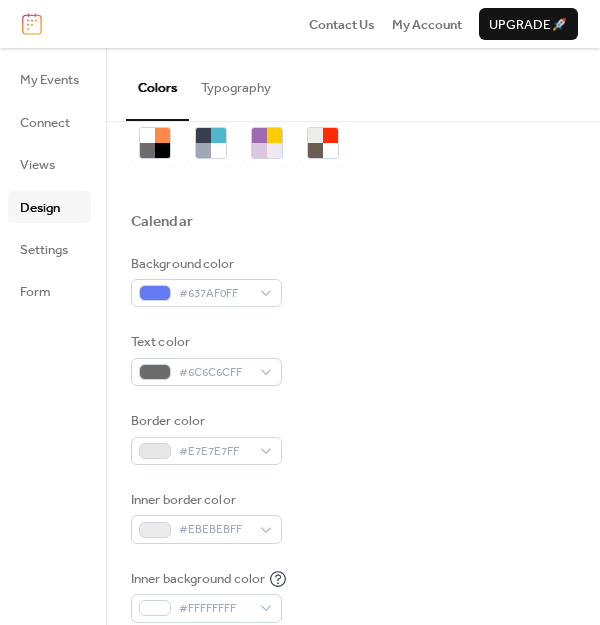 click on "Background color #637AF0FF Text color #6C6C6CFF Border color #E7E7E7FF Inner border color #EBEBEBFF Inner background color #FFFFFFFF Default event color #FF8946FF" at bounding box center [353, 478] 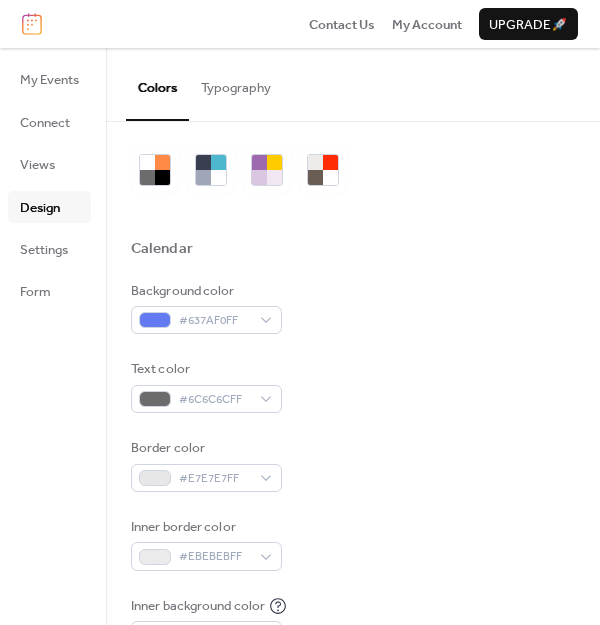 scroll, scrollTop: 24, scrollLeft: 0, axis: vertical 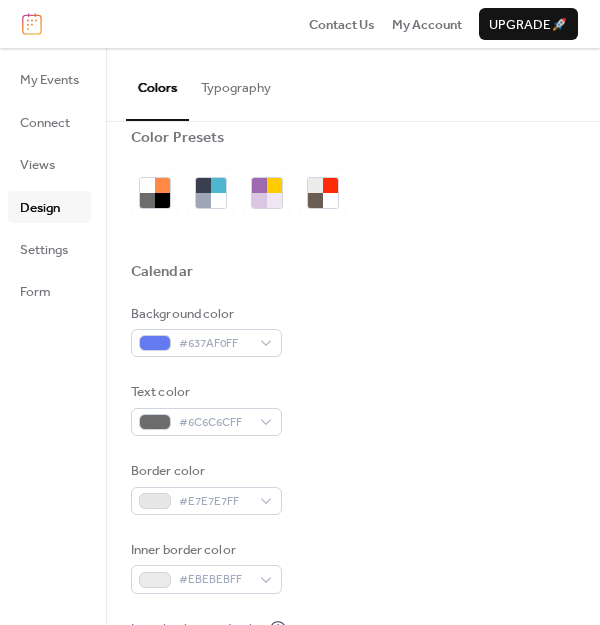 click on "Typography" at bounding box center (236, 83) 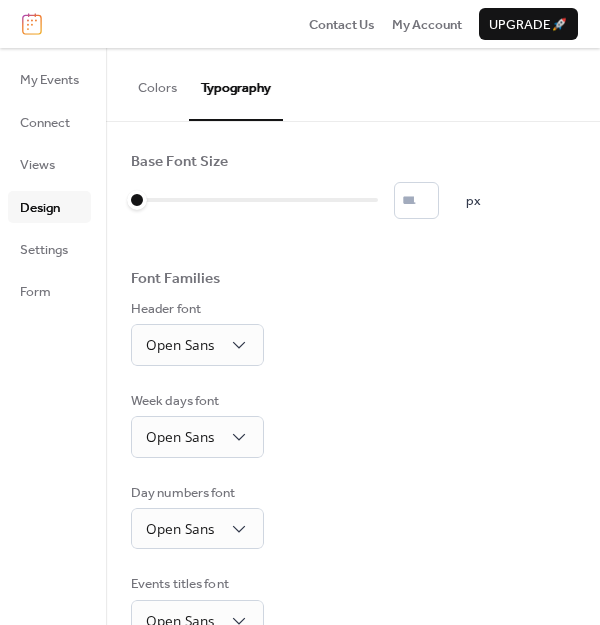 scroll, scrollTop: 0, scrollLeft: 0, axis: both 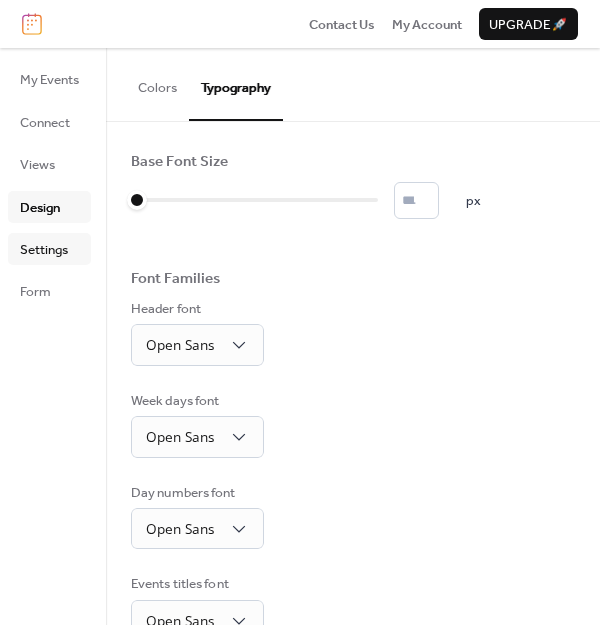 click on "Settings" at bounding box center [44, 250] 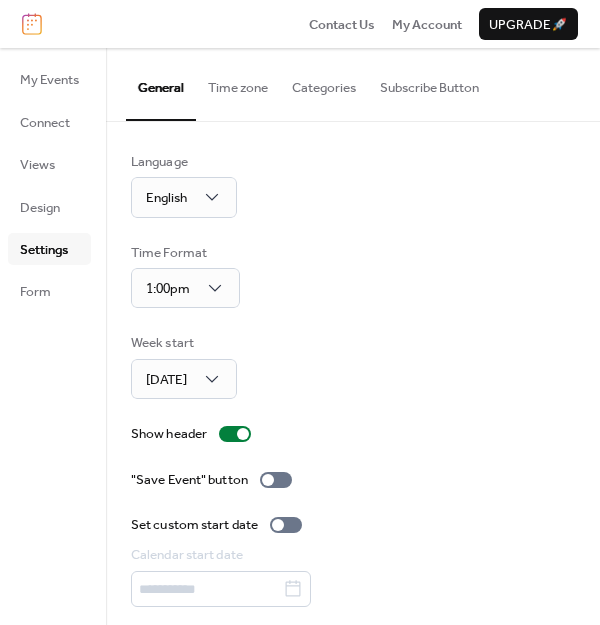 scroll, scrollTop: 0, scrollLeft: 0, axis: both 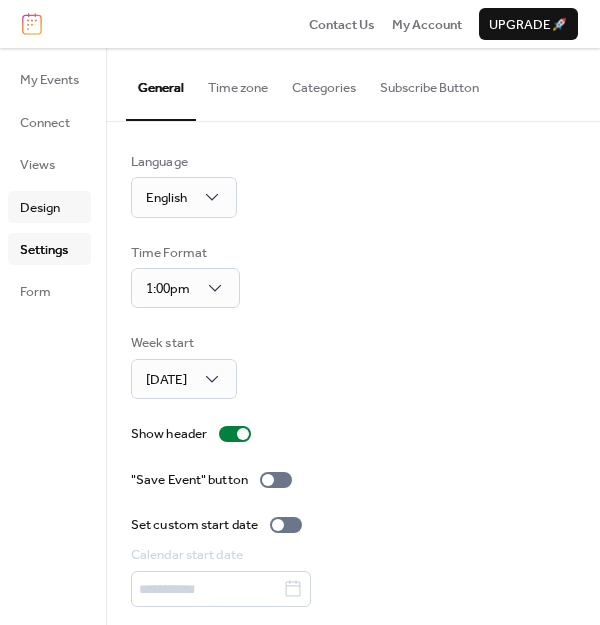 click on "Design" at bounding box center (40, 208) 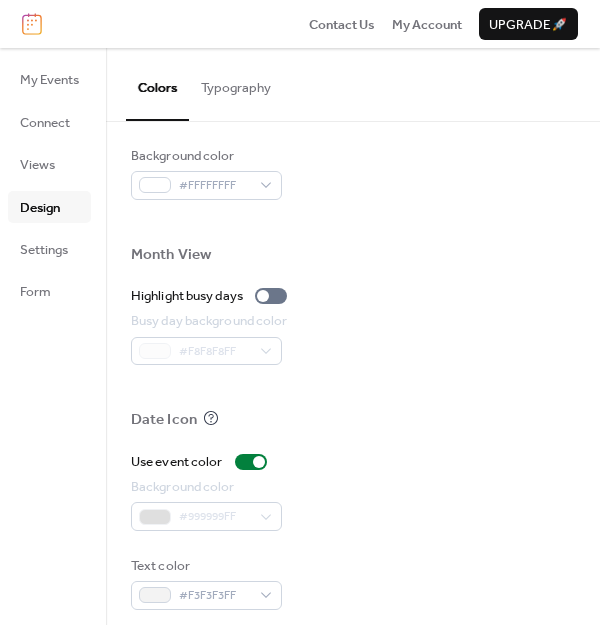 scroll, scrollTop: 1003, scrollLeft: 0, axis: vertical 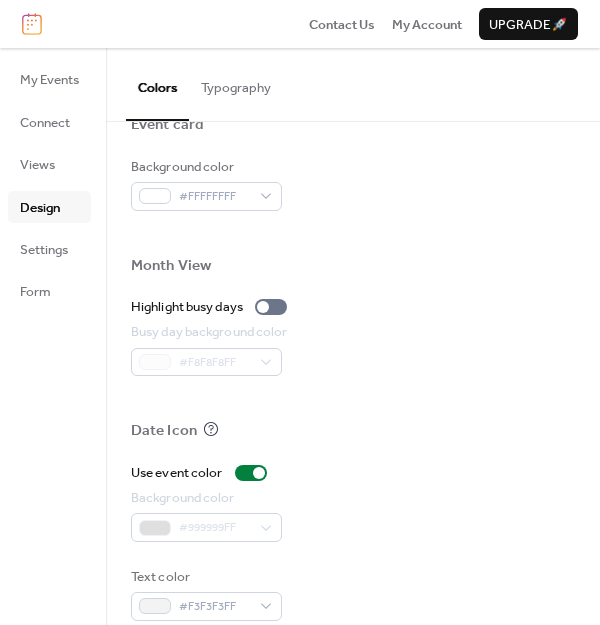 drag, startPoint x: 54, startPoint y: 125, endPoint x: 62, endPoint y: 143, distance: 19.697716 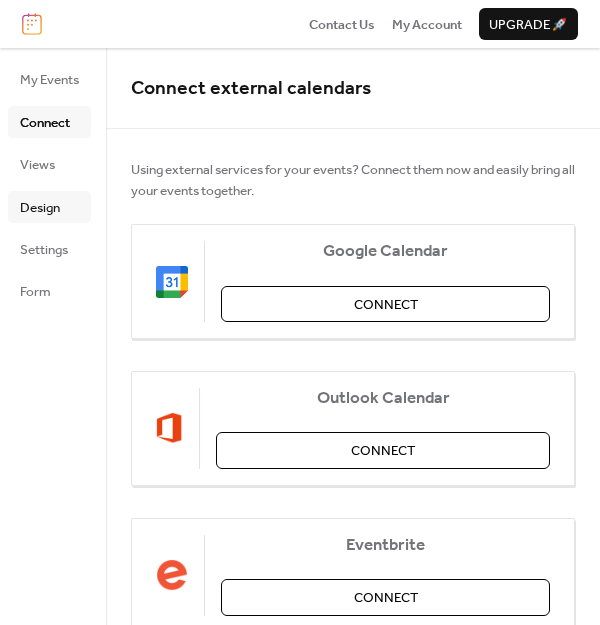 click on "Design" at bounding box center [40, 208] 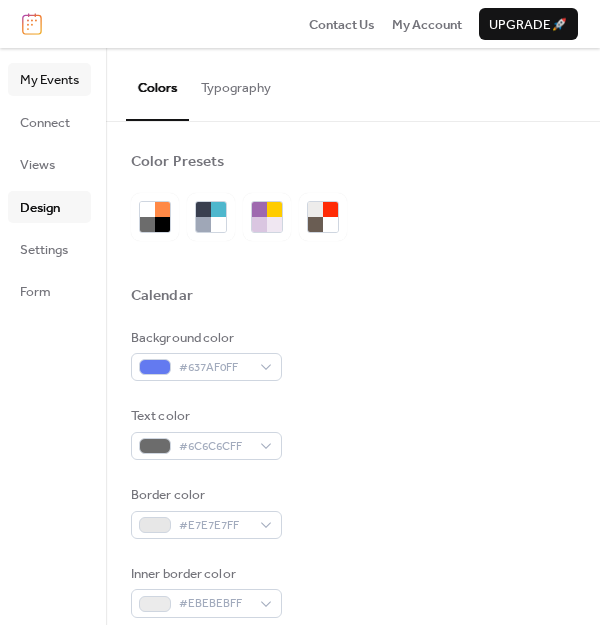 click on "My Events" at bounding box center [49, 80] 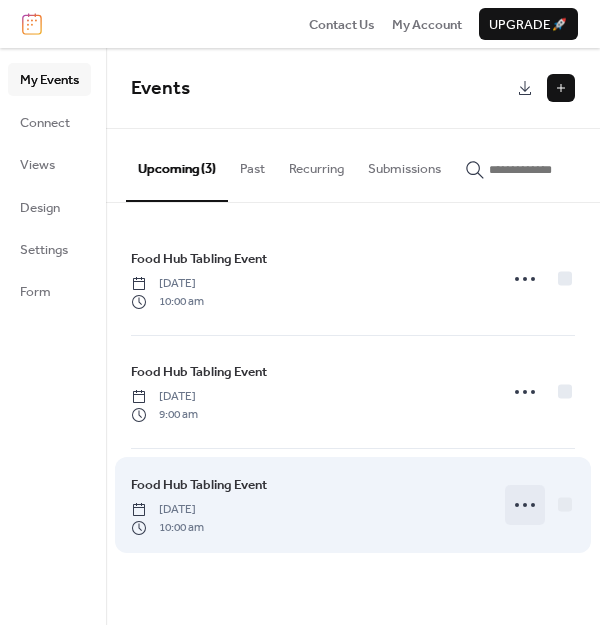 click 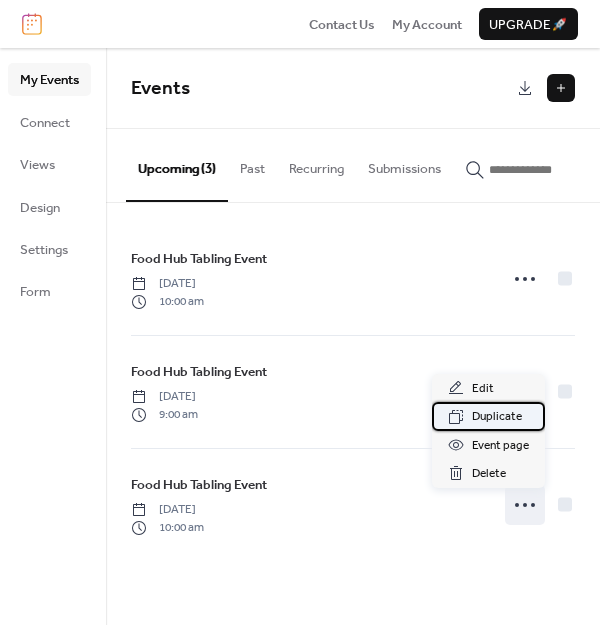 click on "Duplicate" at bounding box center [497, 417] 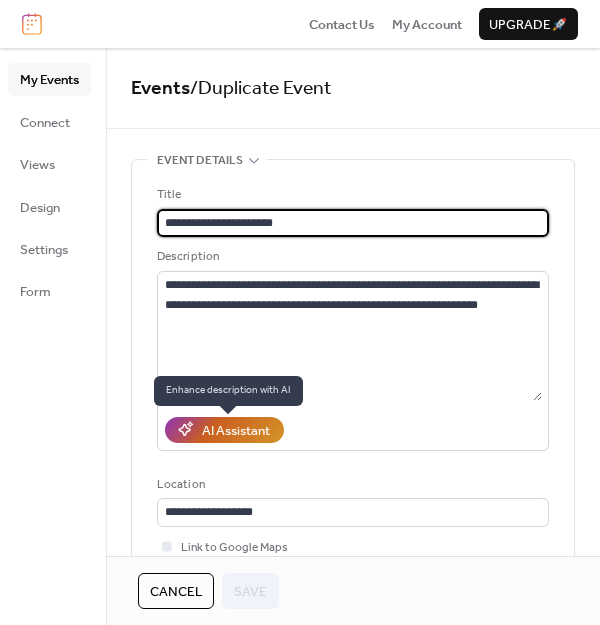 scroll, scrollTop: 114, scrollLeft: 0, axis: vertical 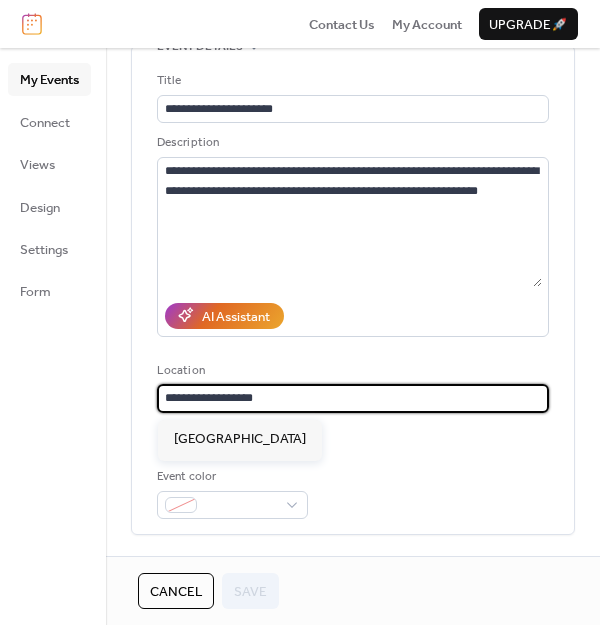 drag, startPoint x: 270, startPoint y: 404, endPoint x: 139, endPoint y: 399, distance: 131.09538 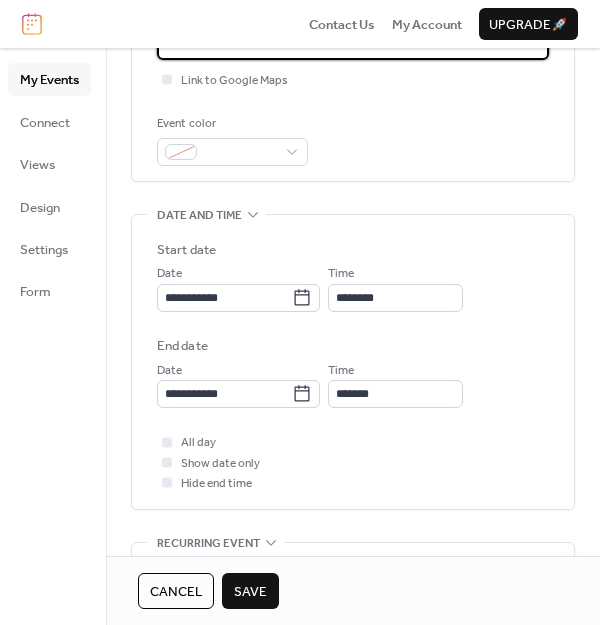 scroll, scrollTop: 541, scrollLeft: 0, axis: vertical 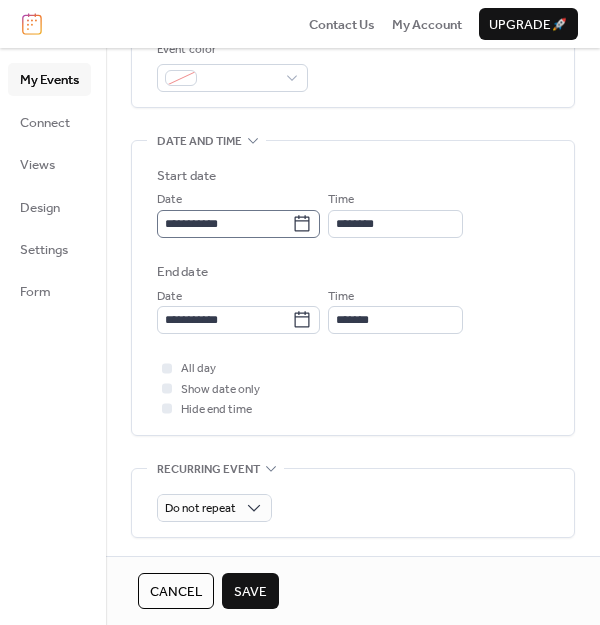 type on "**********" 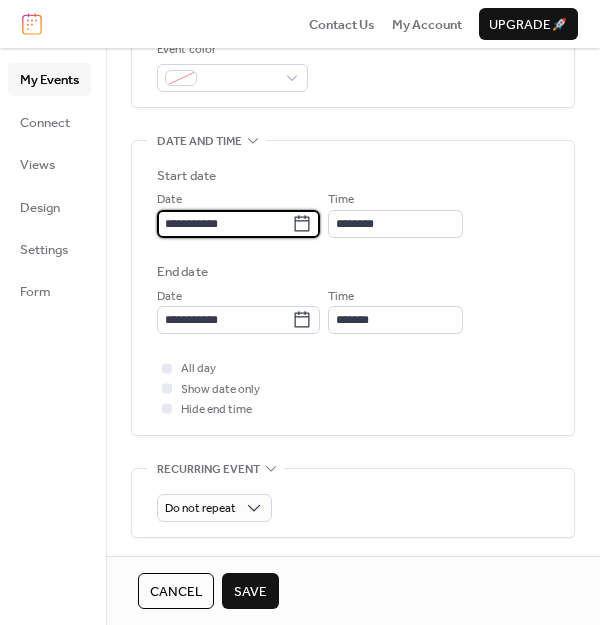 click on "**********" at bounding box center (224, 224) 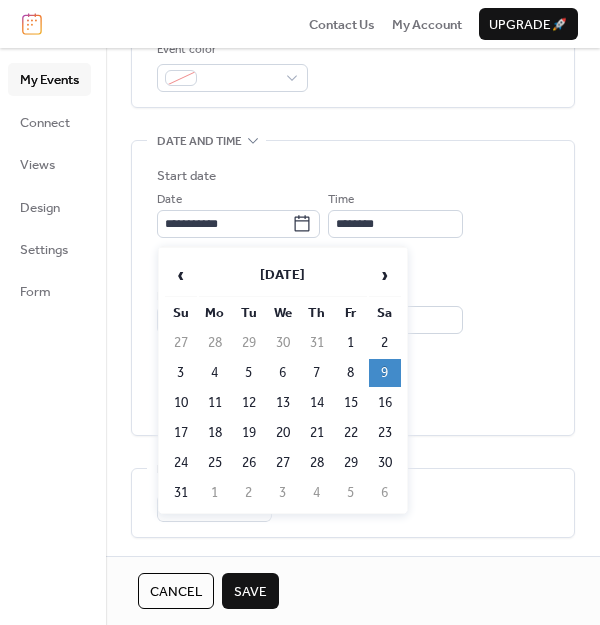drag, startPoint x: 180, startPoint y: 277, endPoint x: 192, endPoint y: 316, distance: 40.804413 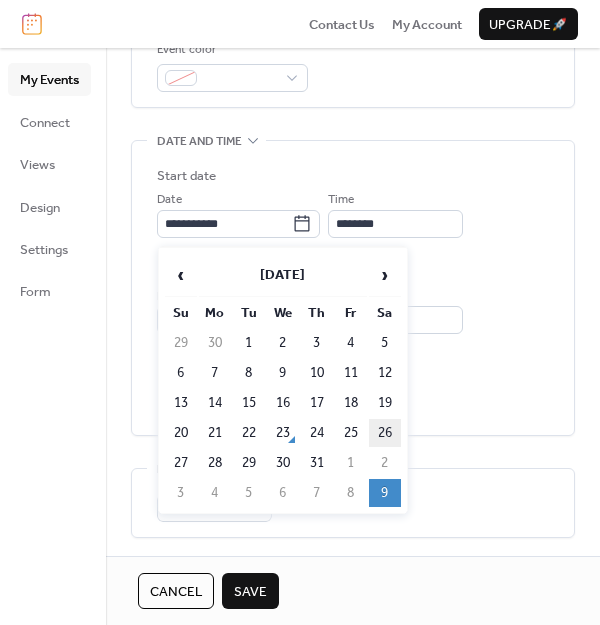 click on "26" at bounding box center (385, 433) 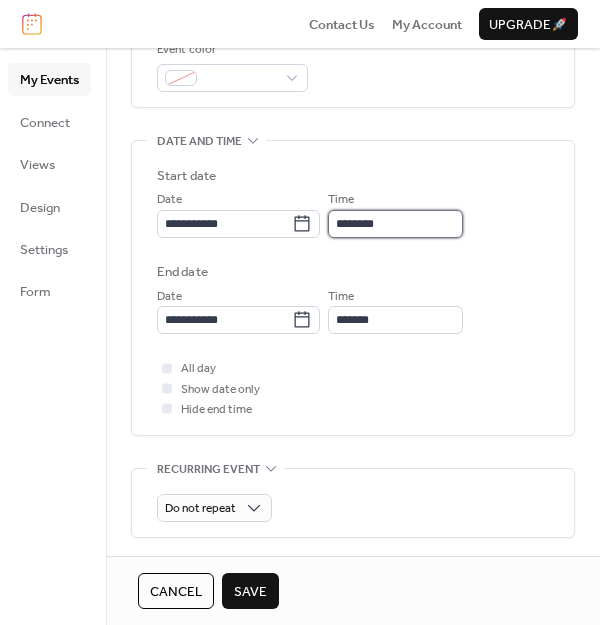 click on "********" at bounding box center [395, 224] 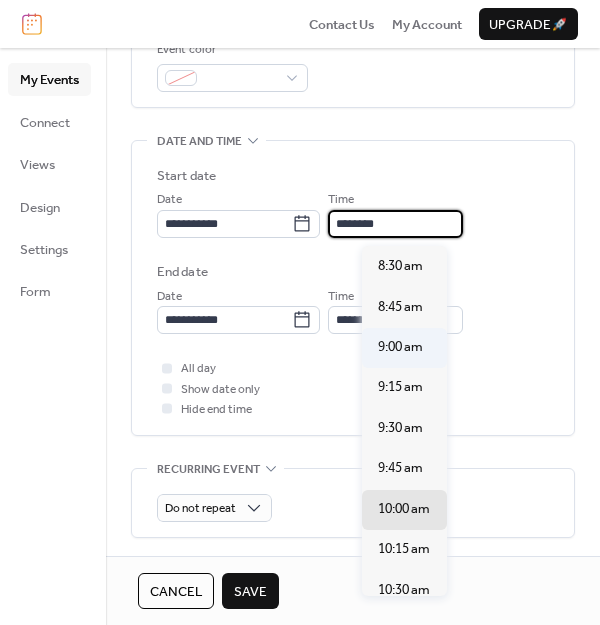 scroll, scrollTop: 1368, scrollLeft: 0, axis: vertical 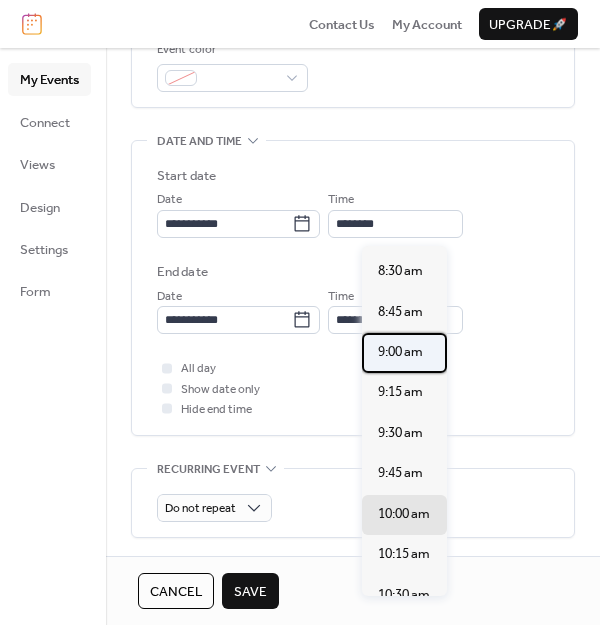 click on "9:00 am" at bounding box center [400, 352] 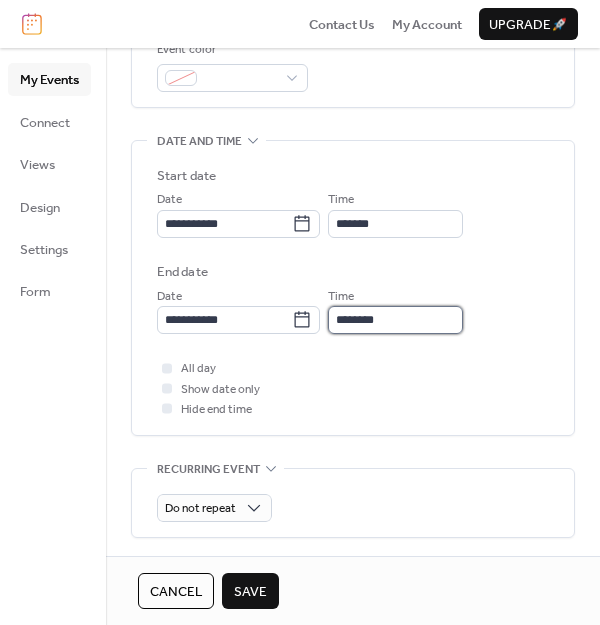 click on "********" at bounding box center [395, 320] 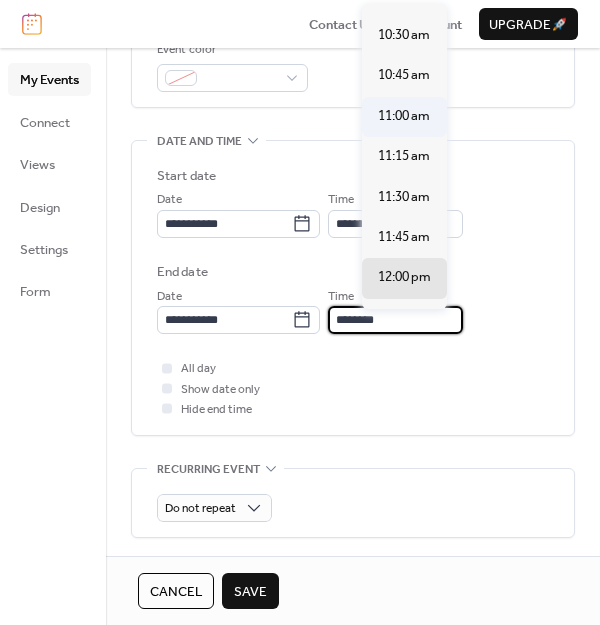 scroll, scrollTop: 189, scrollLeft: 0, axis: vertical 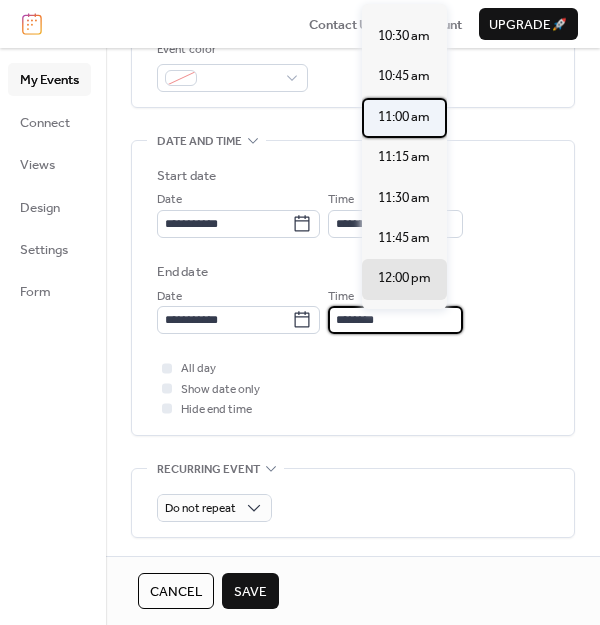 click on "11:00 am" at bounding box center (404, 117) 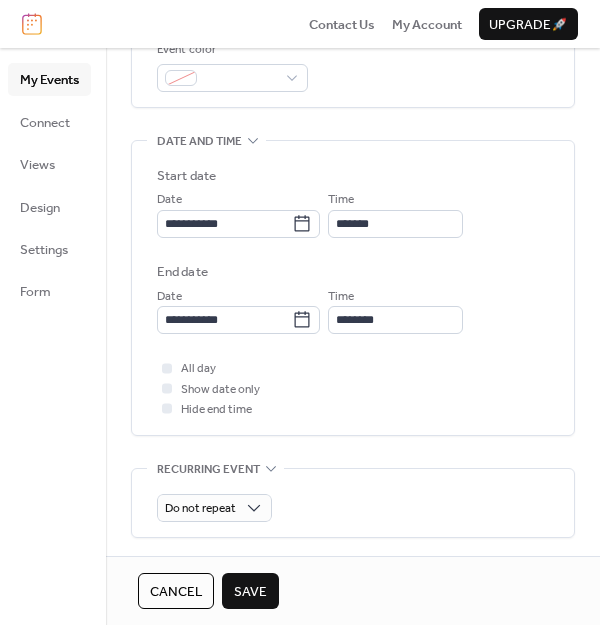 scroll, scrollTop: 538, scrollLeft: 0, axis: vertical 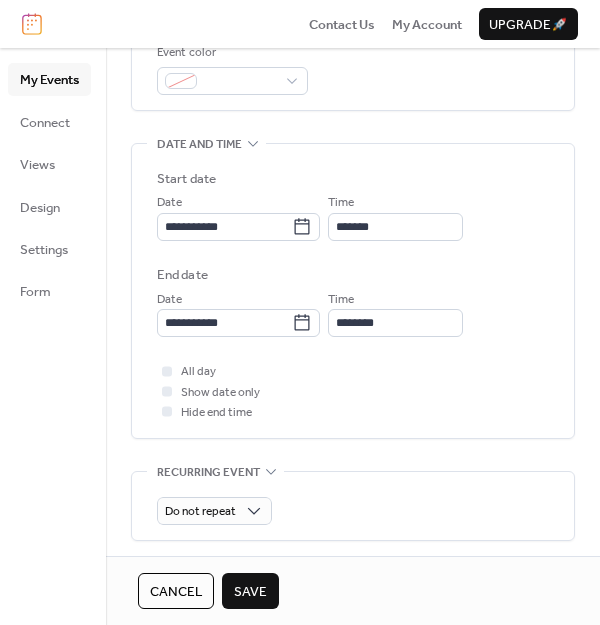 drag, startPoint x: 253, startPoint y: 594, endPoint x: 255, endPoint y: 583, distance: 11.18034 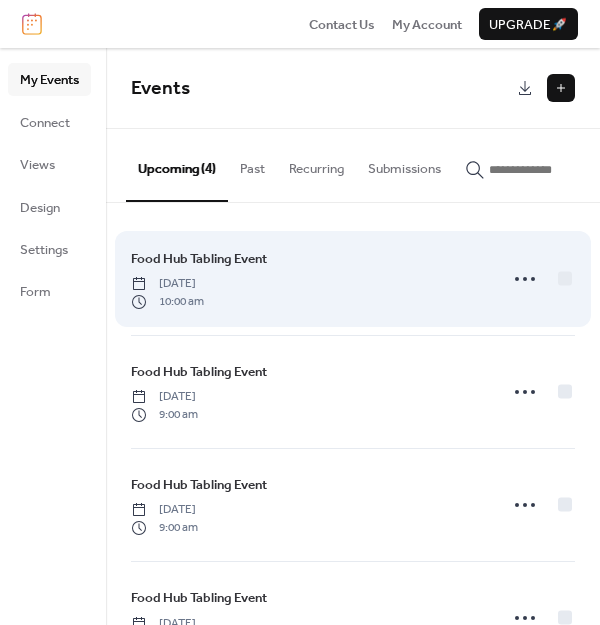 scroll, scrollTop: 1, scrollLeft: 0, axis: vertical 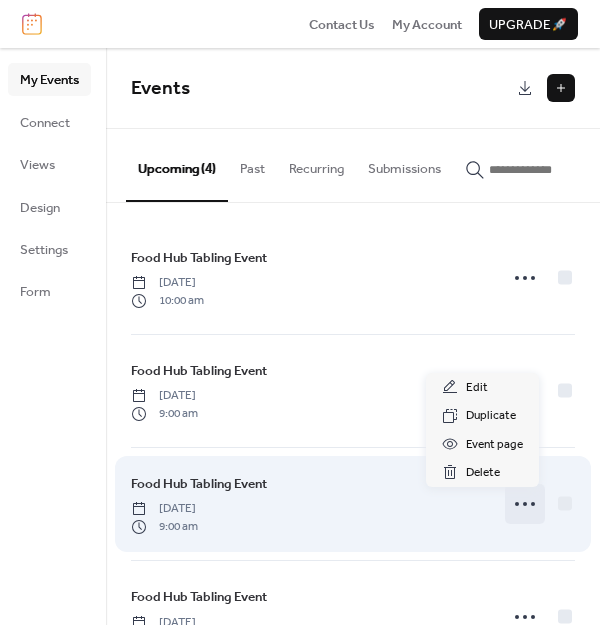 click 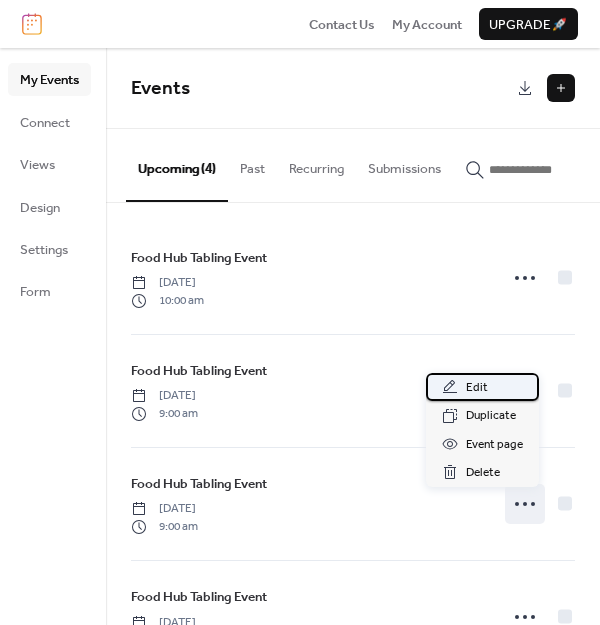 click on "Edit" at bounding box center (477, 388) 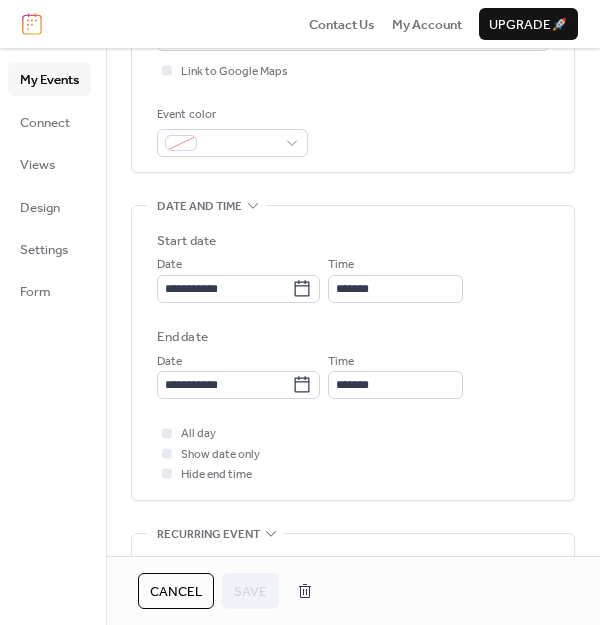 scroll, scrollTop: 485, scrollLeft: 0, axis: vertical 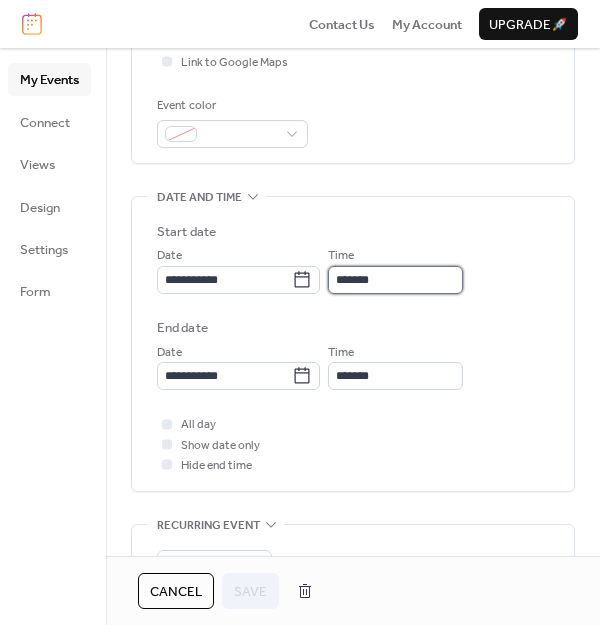 click on "*******" at bounding box center [395, 280] 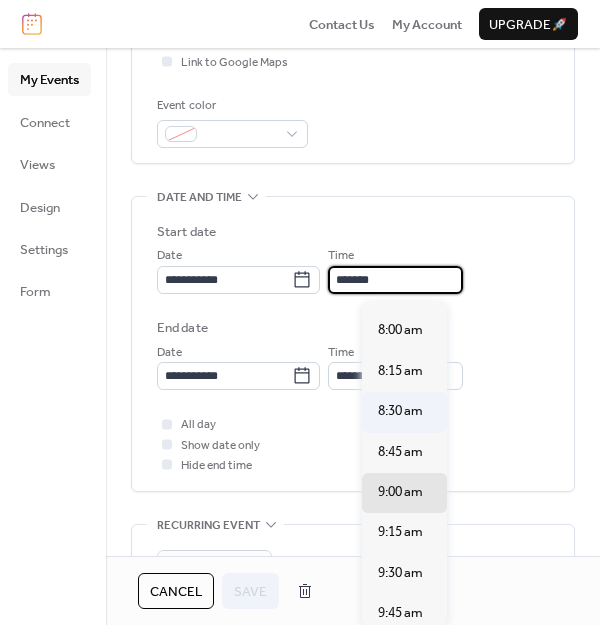 scroll, scrollTop: 1283, scrollLeft: 0, axis: vertical 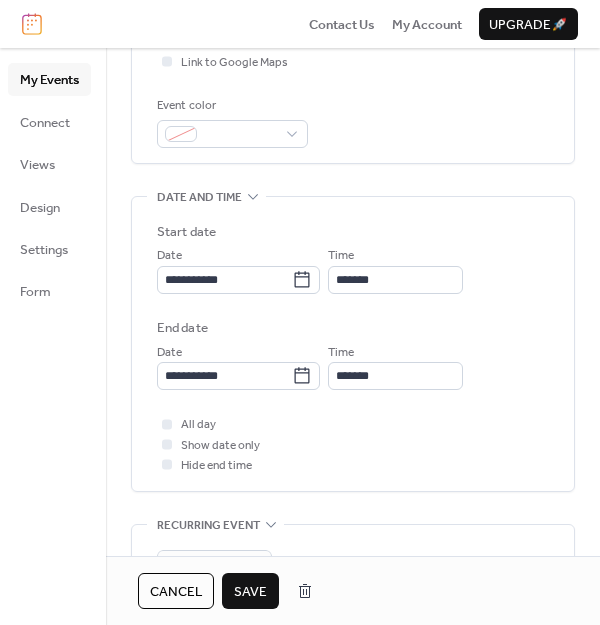 click on "End date" at bounding box center (353, 328) 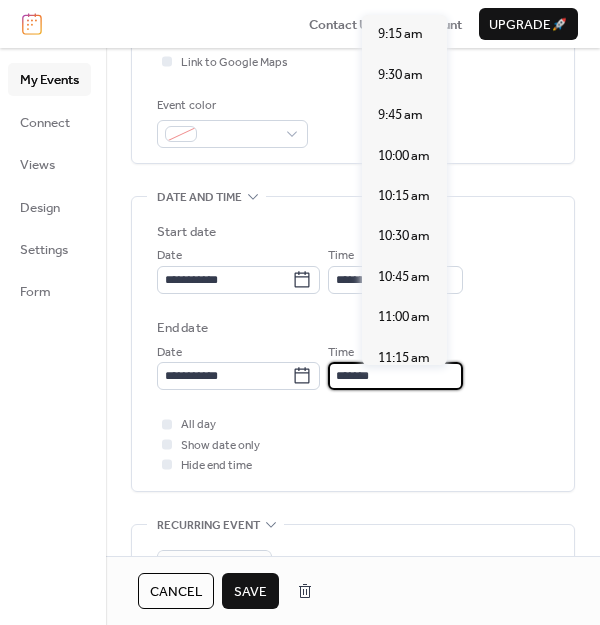 click on "*******" at bounding box center [395, 376] 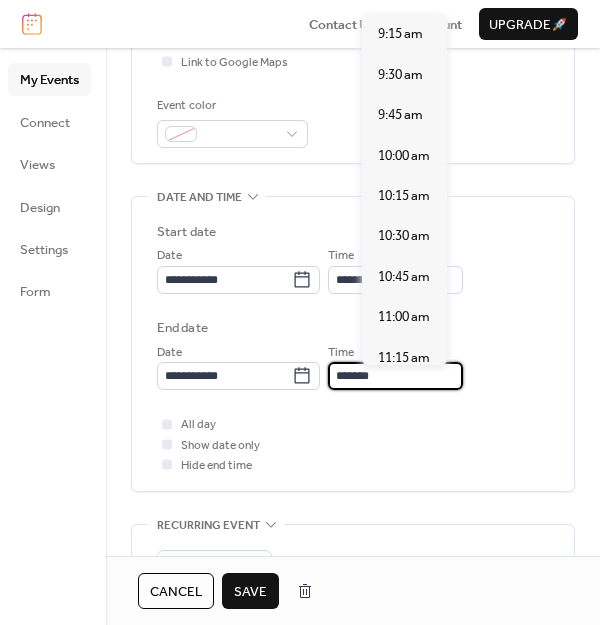 scroll, scrollTop: 585, scrollLeft: 0, axis: vertical 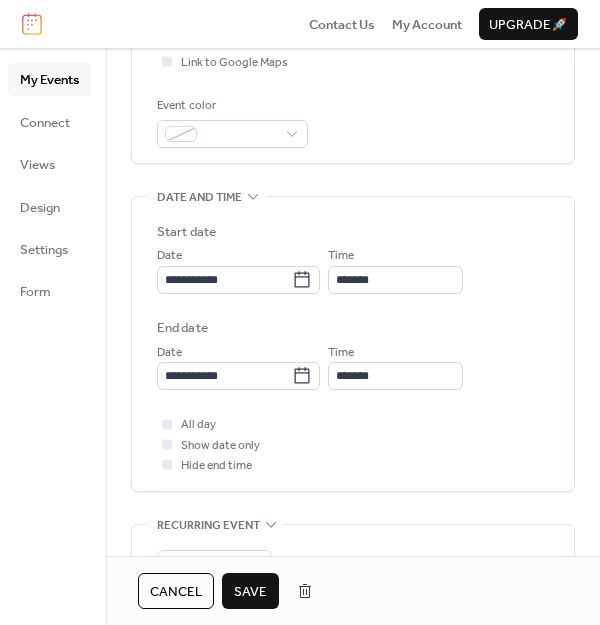 click on "Start date" at bounding box center [353, 232] 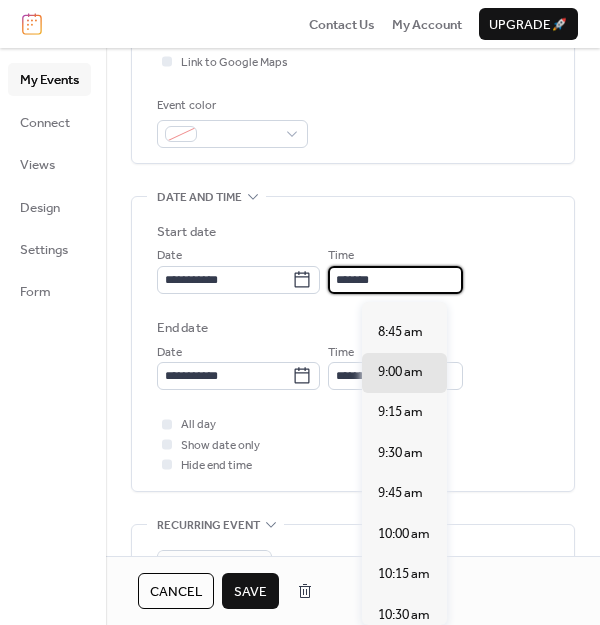click on "*******" at bounding box center (395, 280) 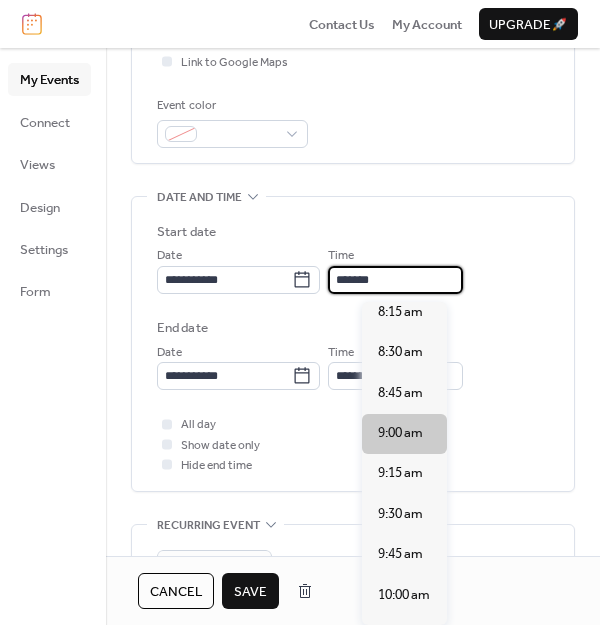scroll, scrollTop: 1302, scrollLeft: 0, axis: vertical 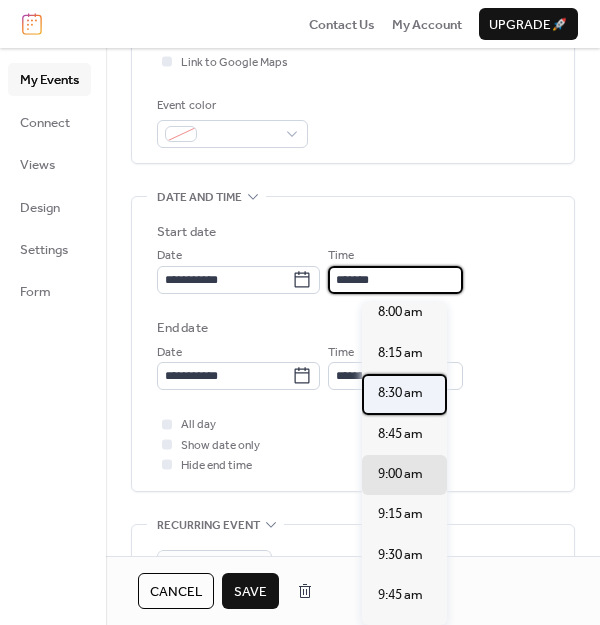click on "8:30 am" at bounding box center [400, 393] 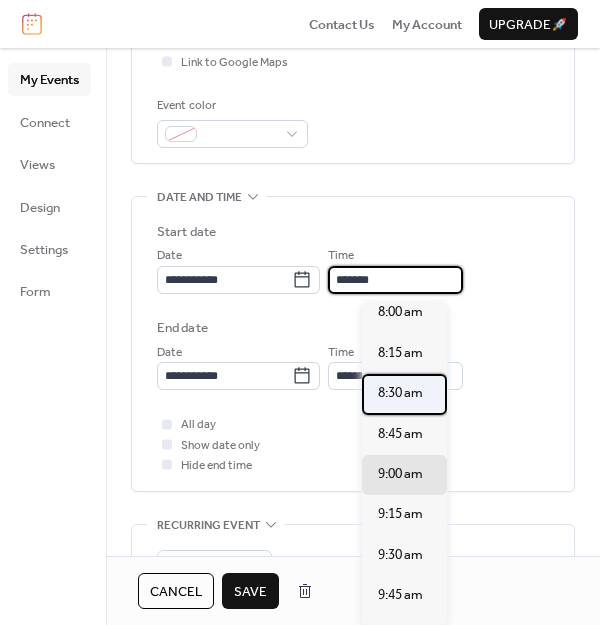 type on "*******" 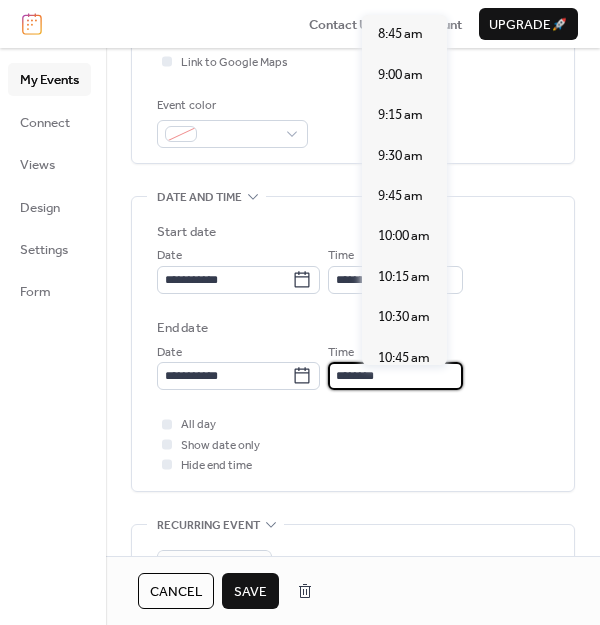 click on "********" at bounding box center (395, 376) 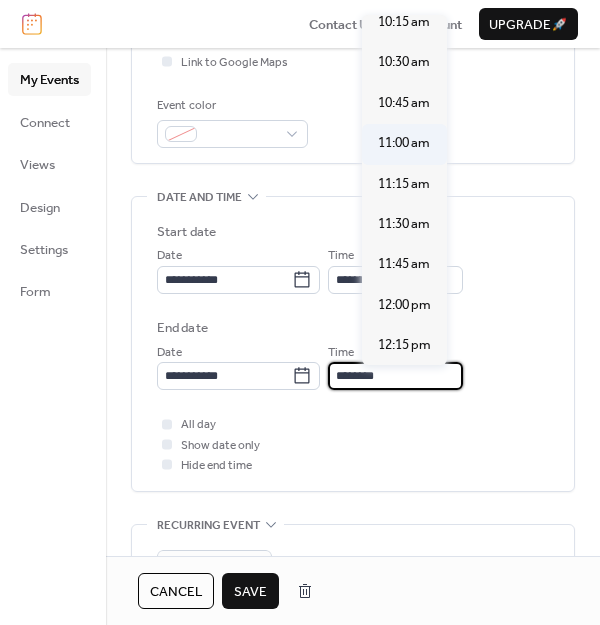scroll, scrollTop: 250, scrollLeft: 0, axis: vertical 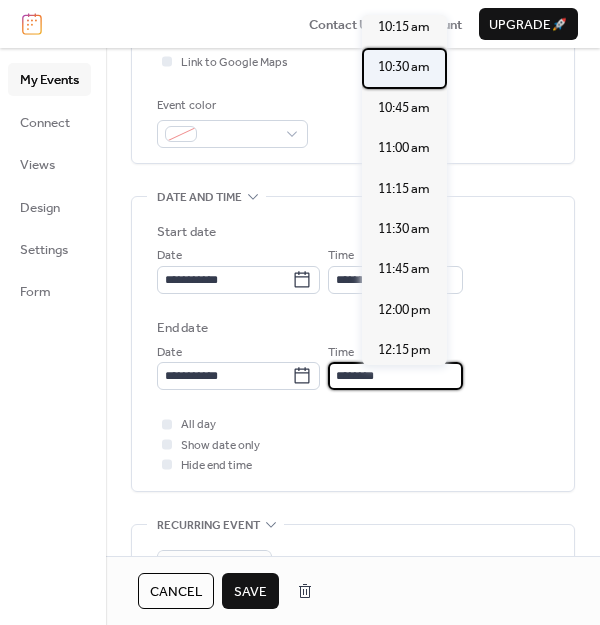 click on "10:30 am" at bounding box center (404, 67) 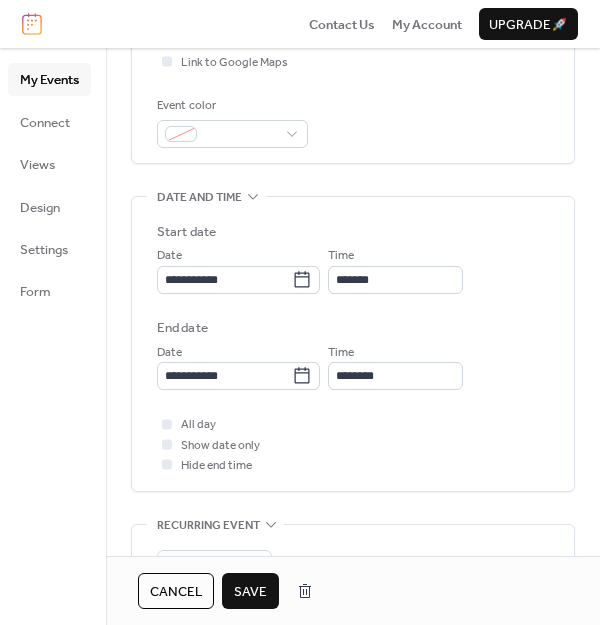 click on "Save" at bounding box center [250, 592] 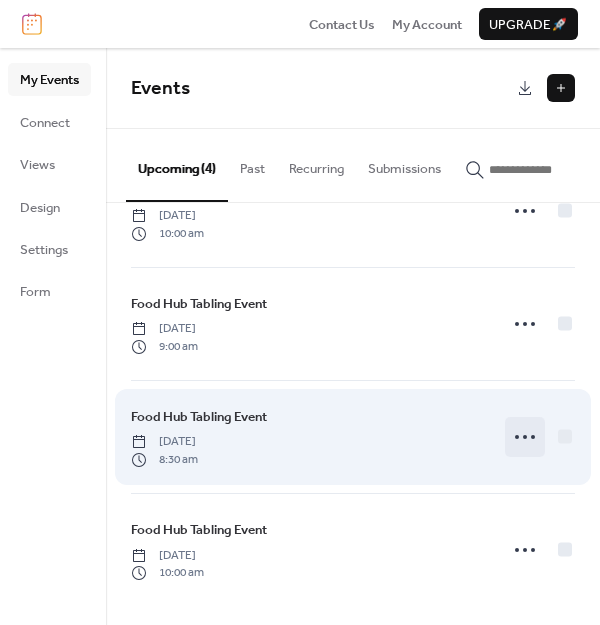 scroll, scrollTop: 67, scrollLeft: 0, axis: vertical 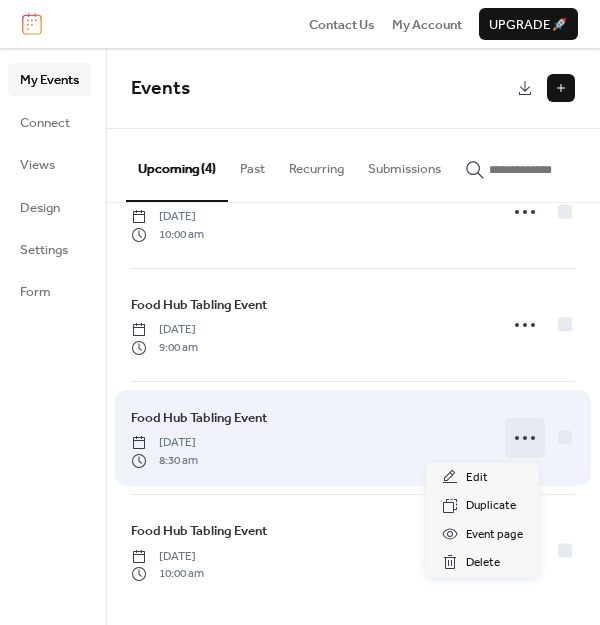 click 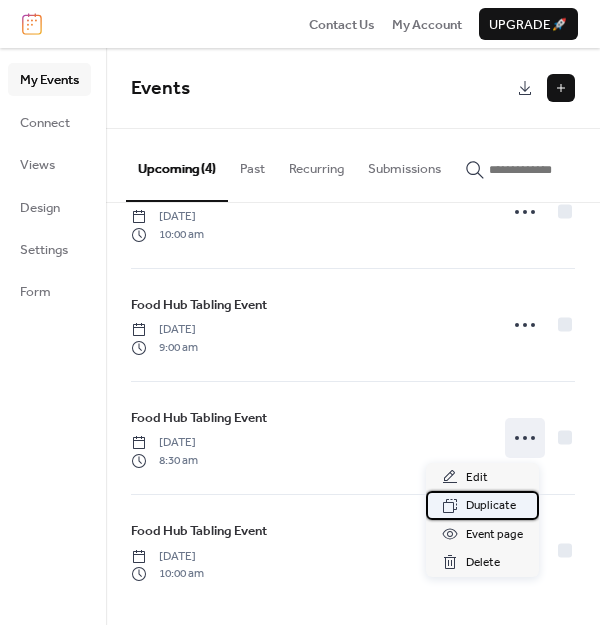 click on "Duplicate" at bounding box center (491, 506) 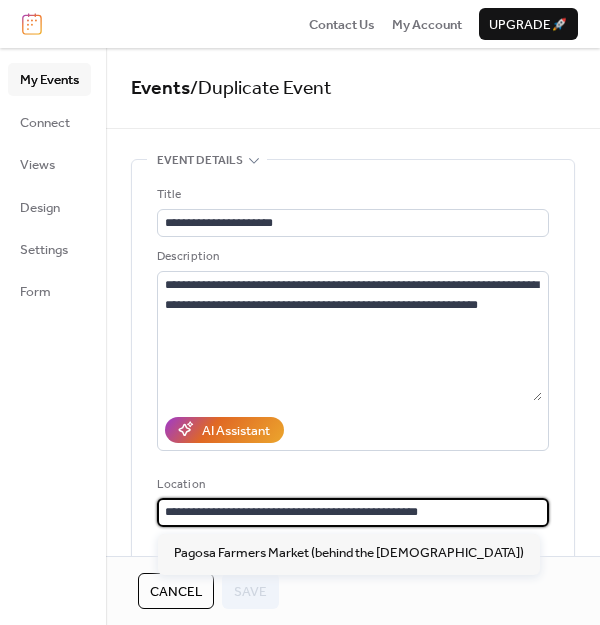 drag, startPoint x: 469, startPoint y: 524, endPoint x: 149, endPoint y: 515, distance: 320.12653 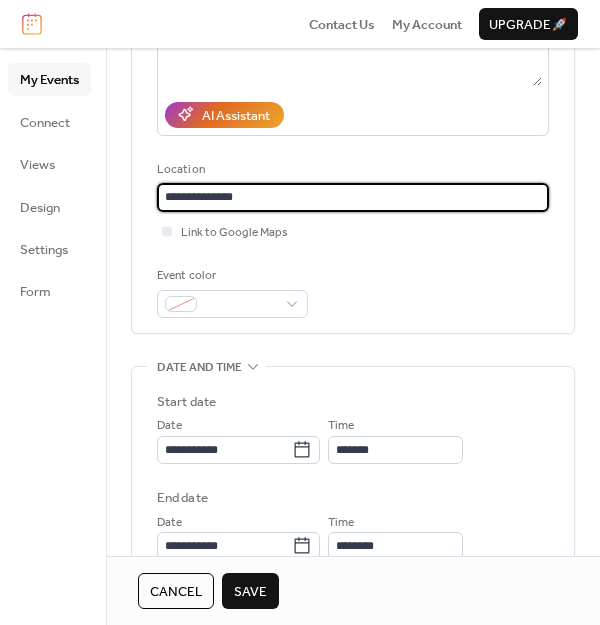scroll, scrollTop: 316, scrollLeft: 0, axis: vertical 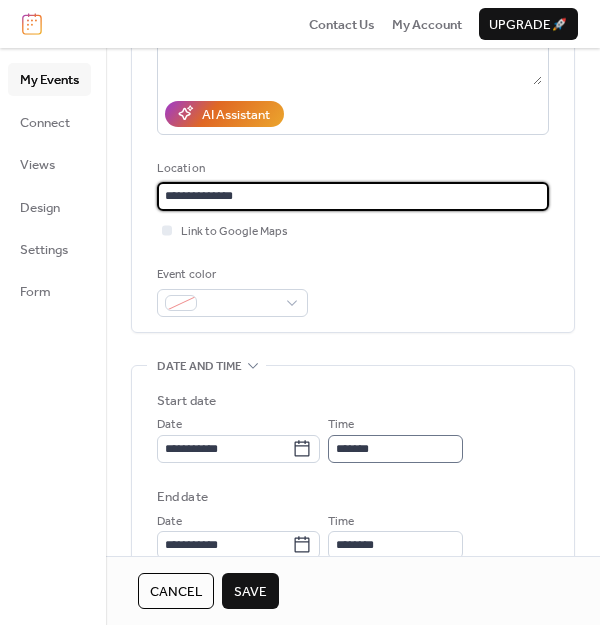 type on "**********" 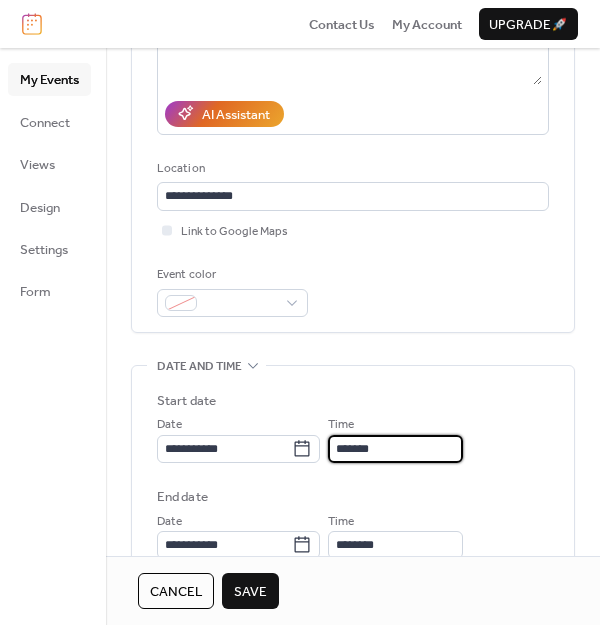 click on "*******" at bounding box center [395, 449] 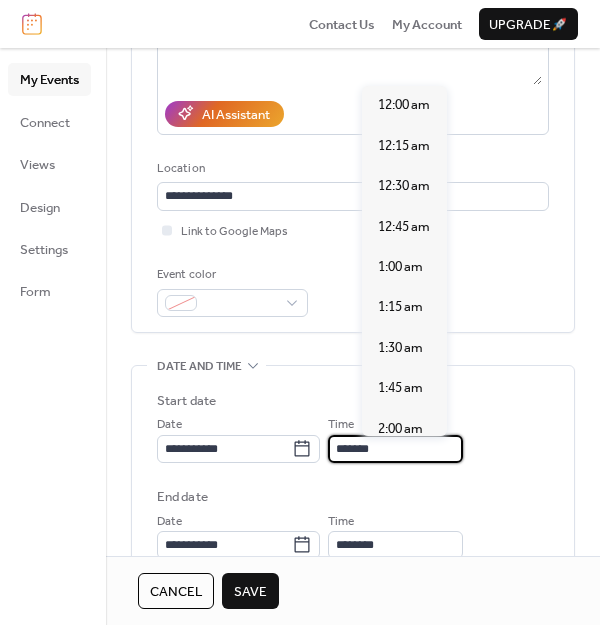 scroll, scrollTop: 1326, scrollLeft: 0, axis: vertical 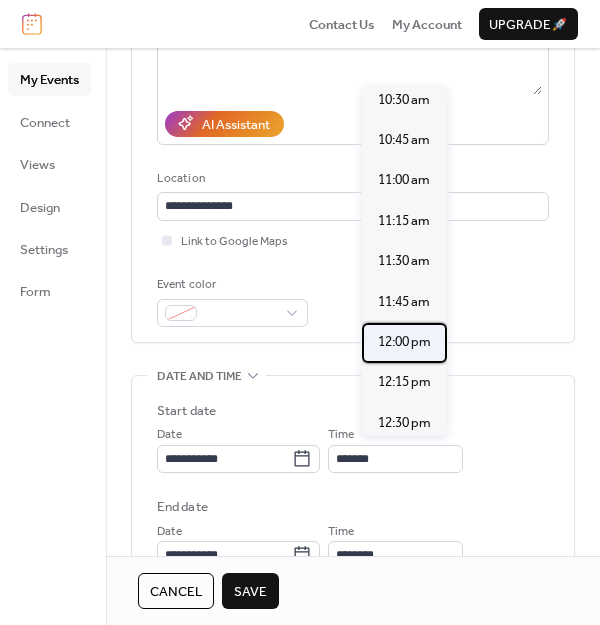 click on "12:00 pm" at bounding box center (404, 342) 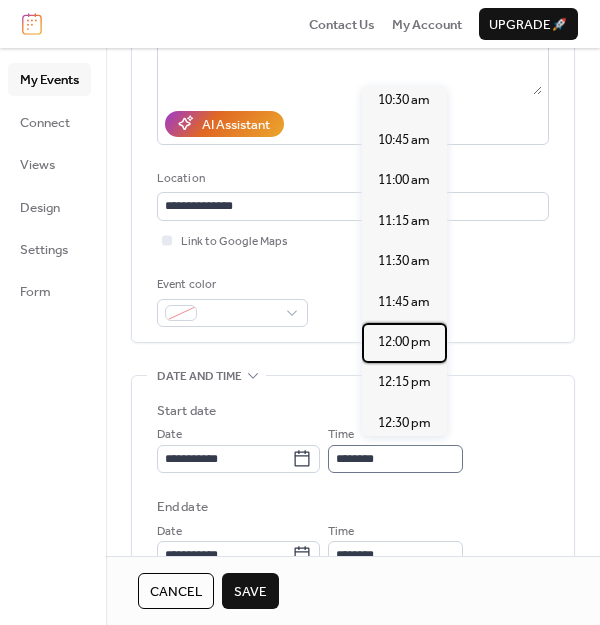 type on "*******" 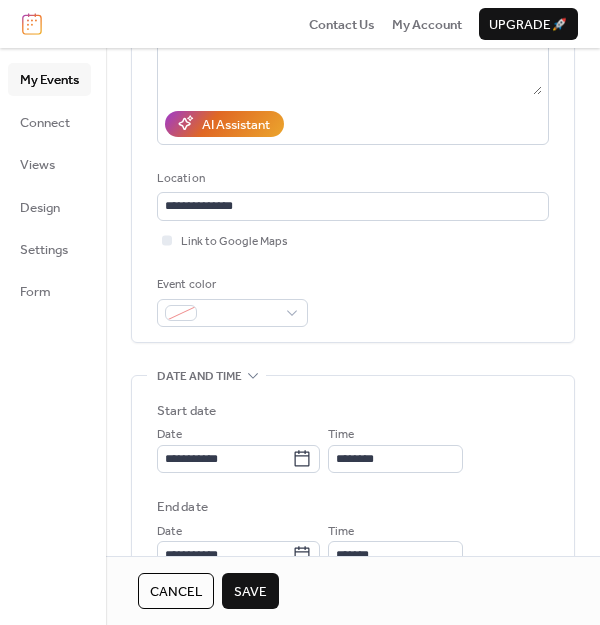 scroll, scrollTop: 383, scrollLeft: 0, axis: vertical 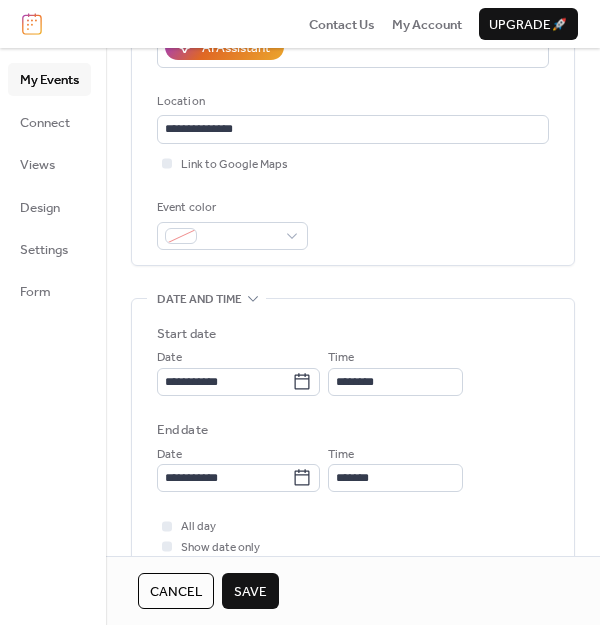 click on "Save" at bounding box center [250, 592] 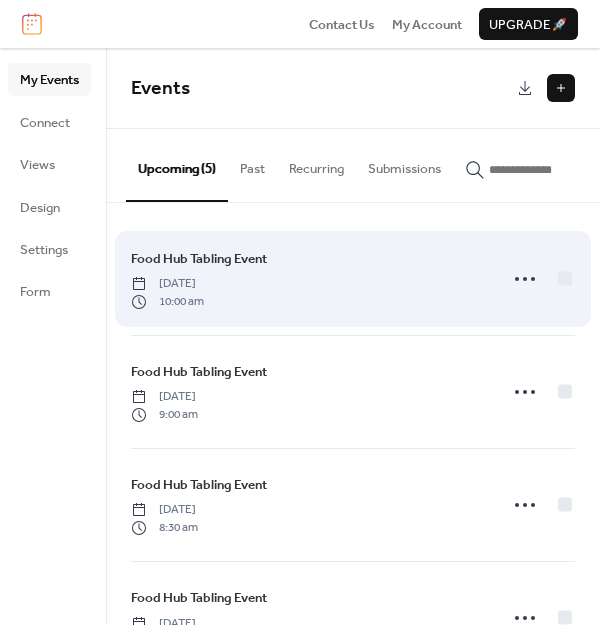 scroll, scrollTop: 3, scrollLeft: 0, axis: vertical 